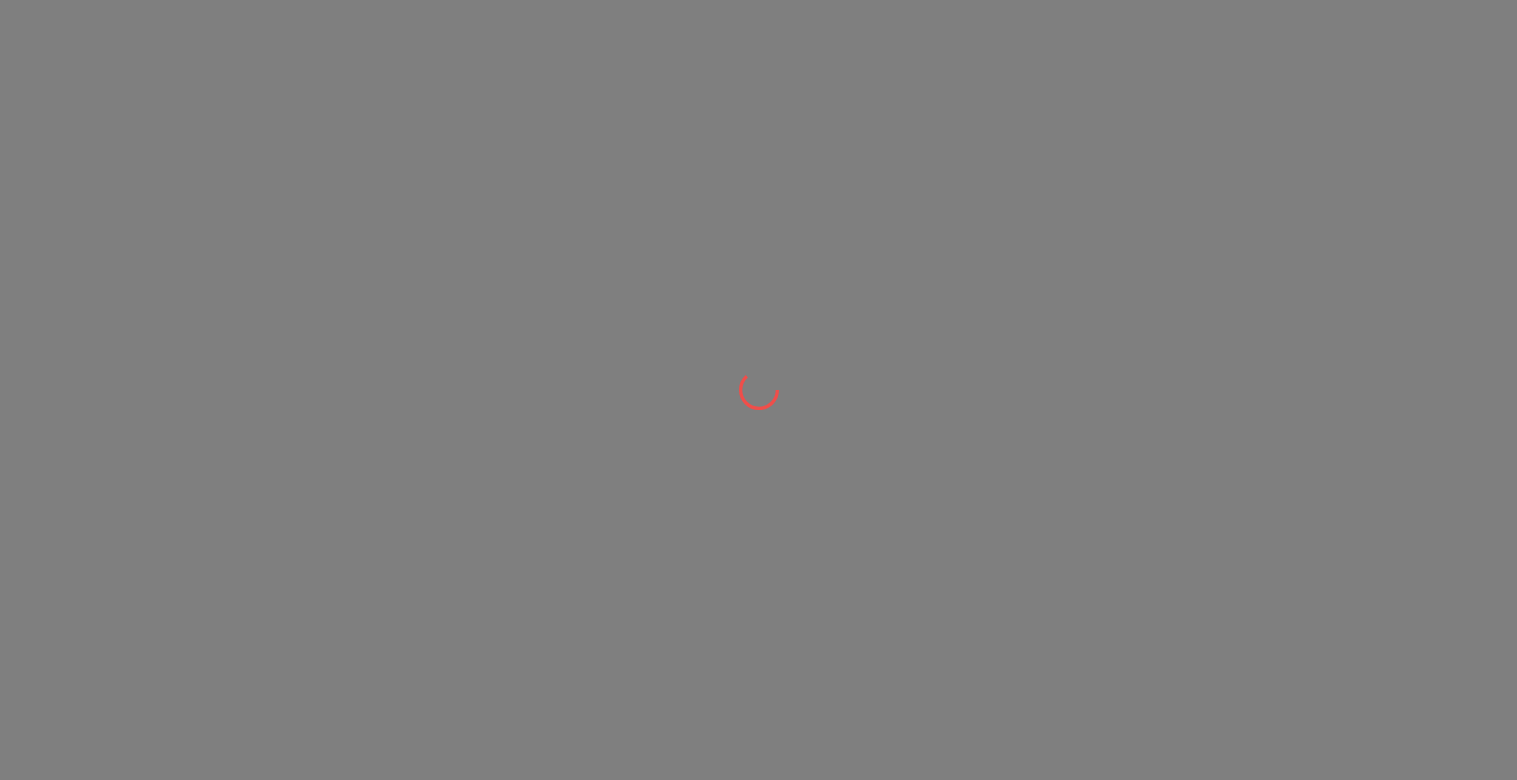scroll, scrollTop: 0, scrollLeft: 0, axis: both 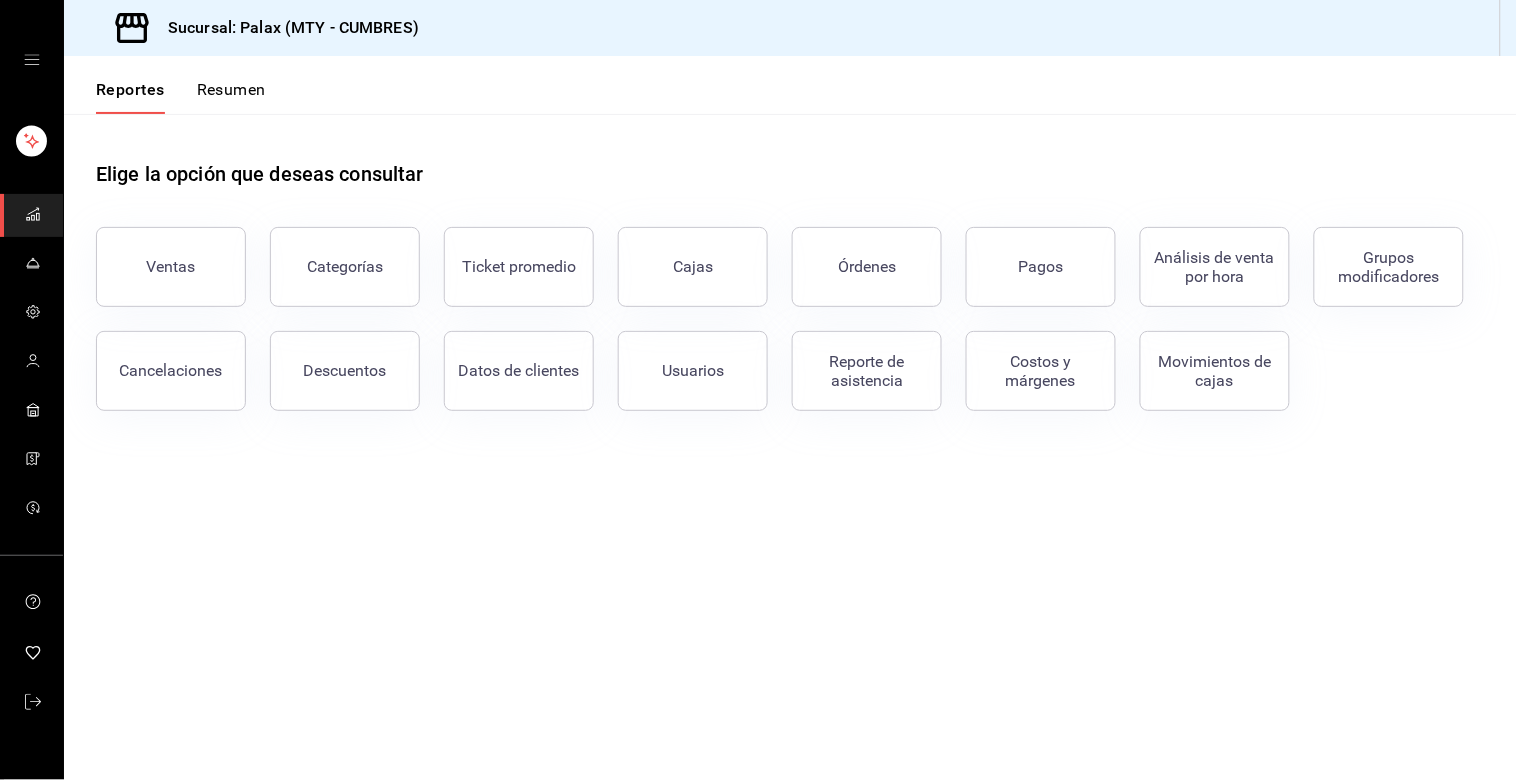 click on "Ventas" at bounding box center (171, 266) 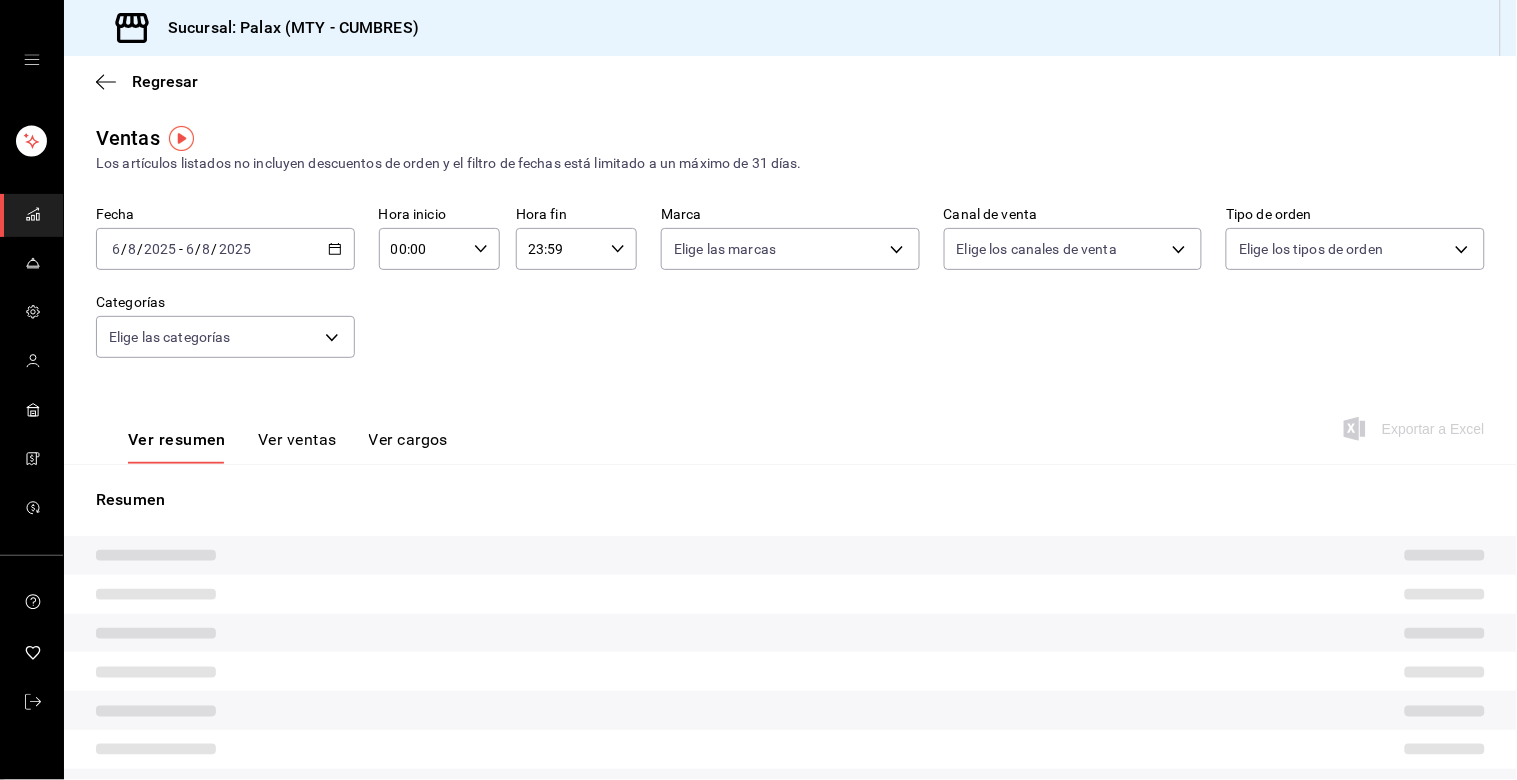 type on "15:00" 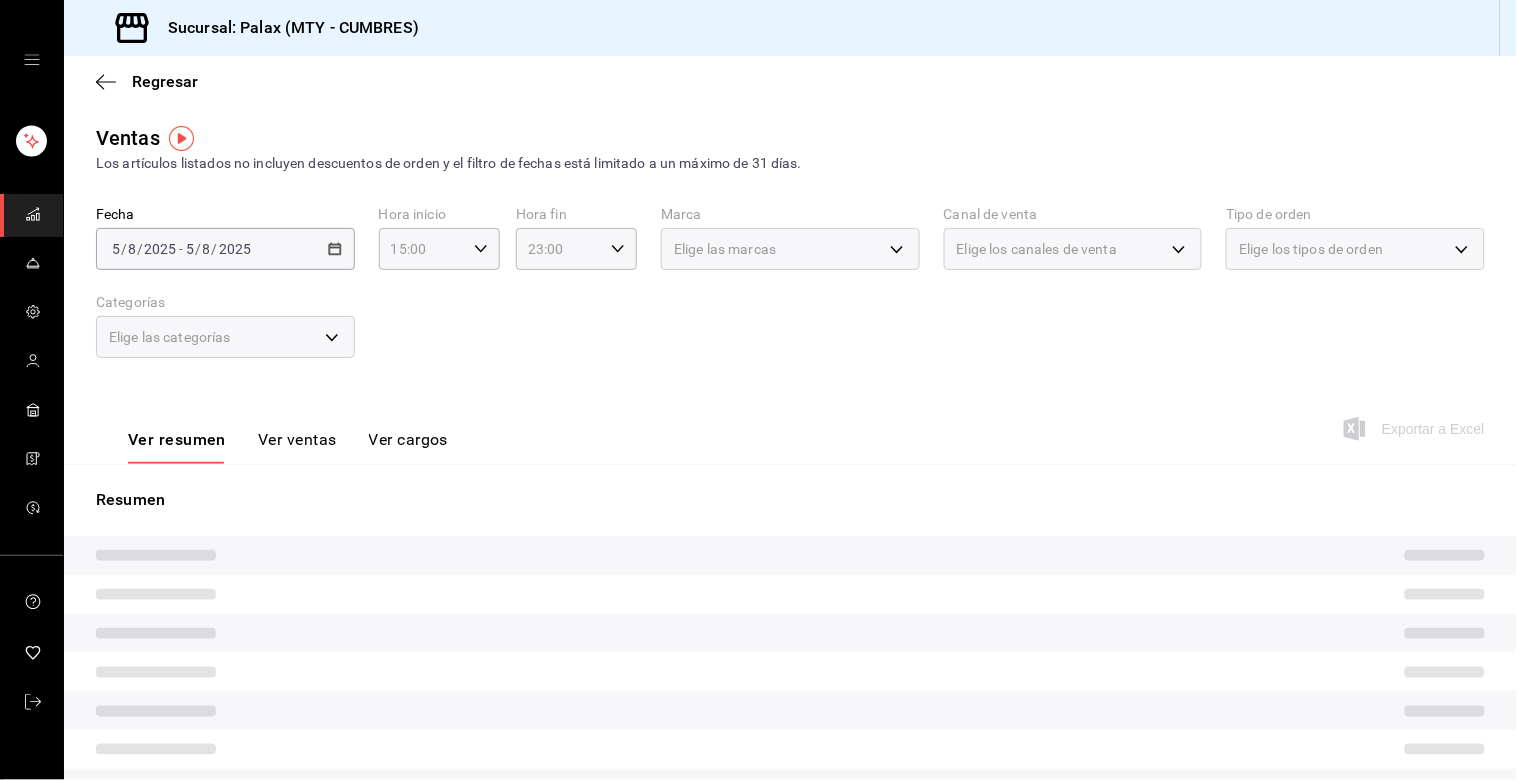 click on "2025-08-05 5 / 8 / 2025 - 2025-08-05 5 / 8 / 2025" at bounding box center [225, 249] 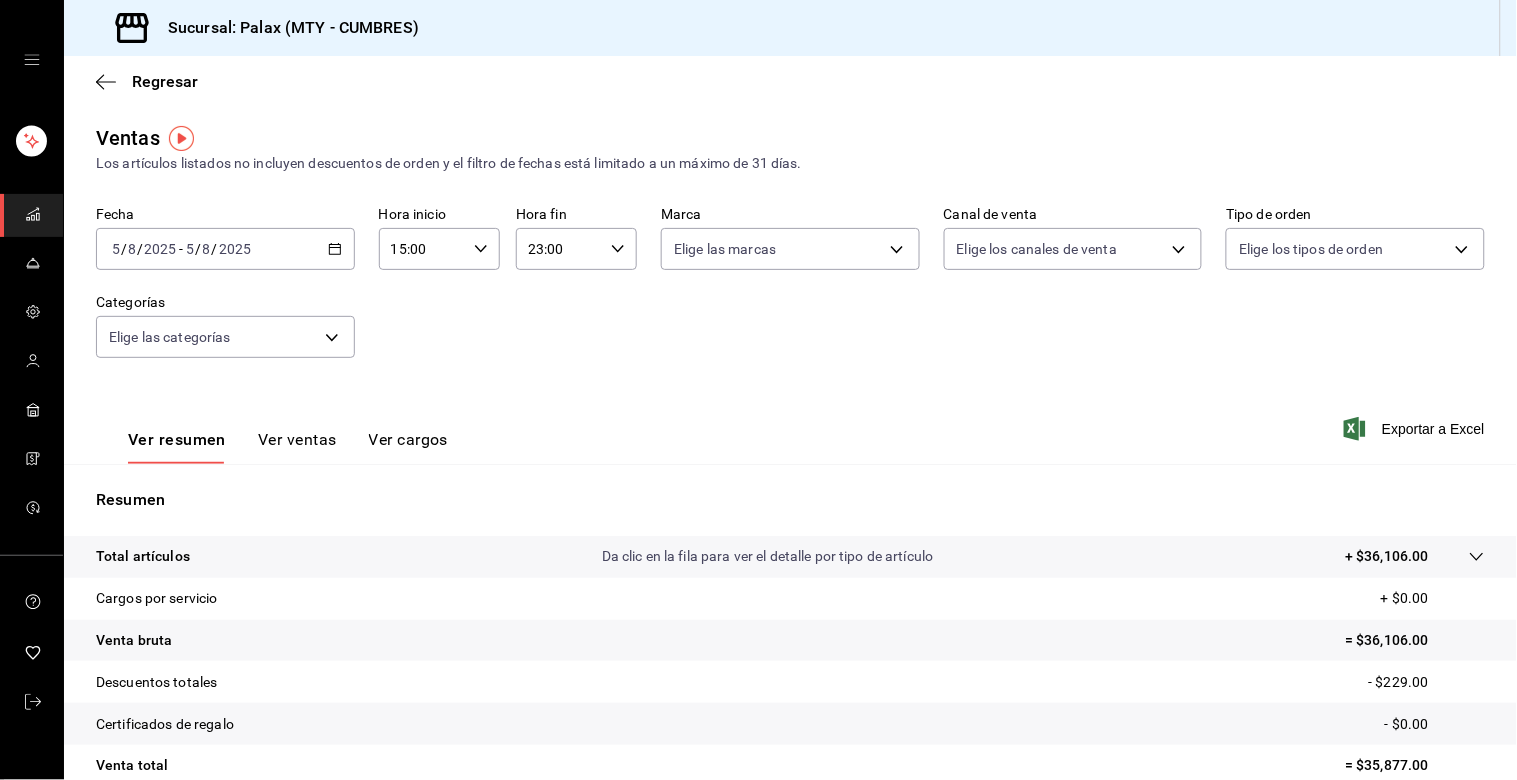 click 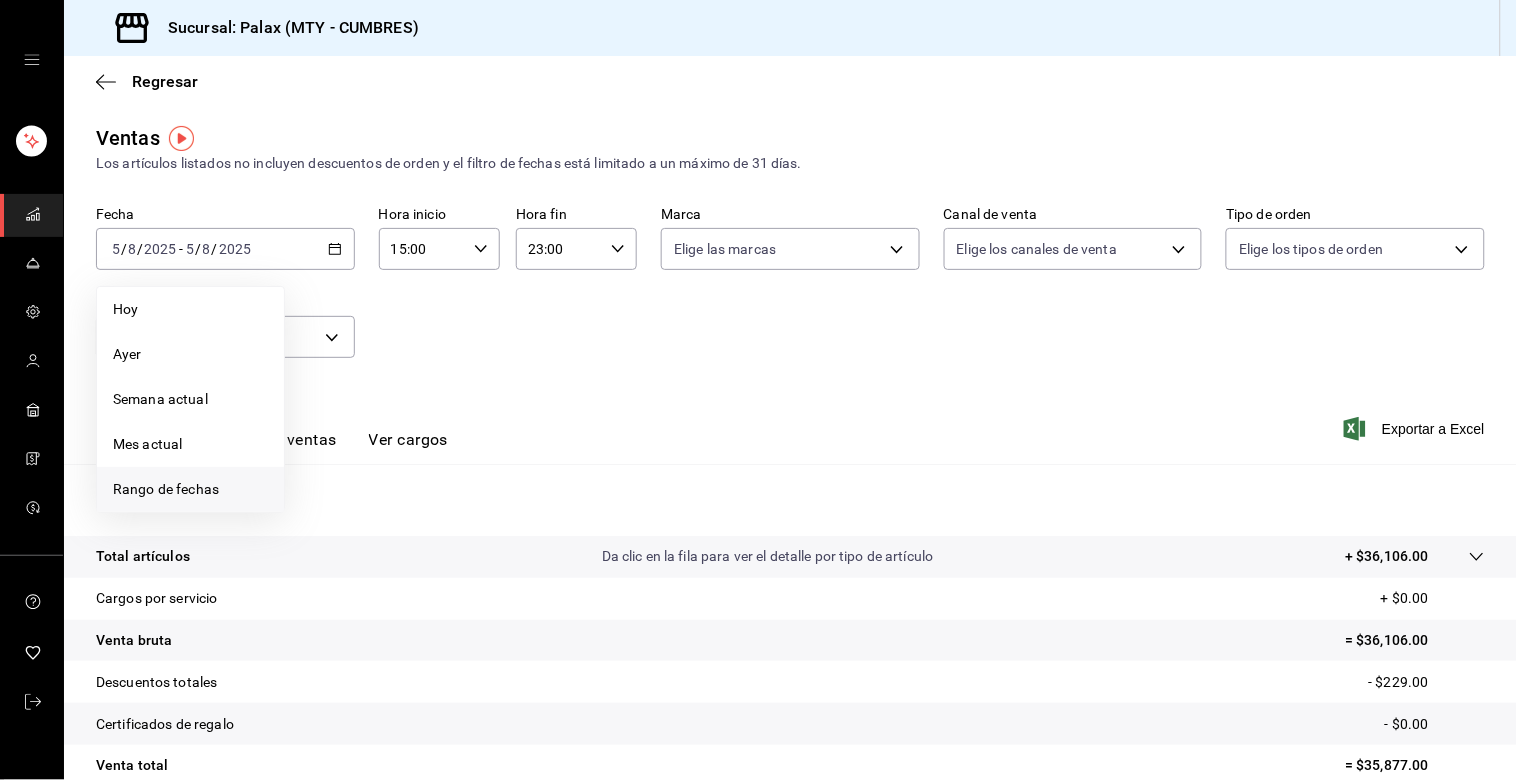 click on "Rango de fechas" at bounding box center [190, 489] 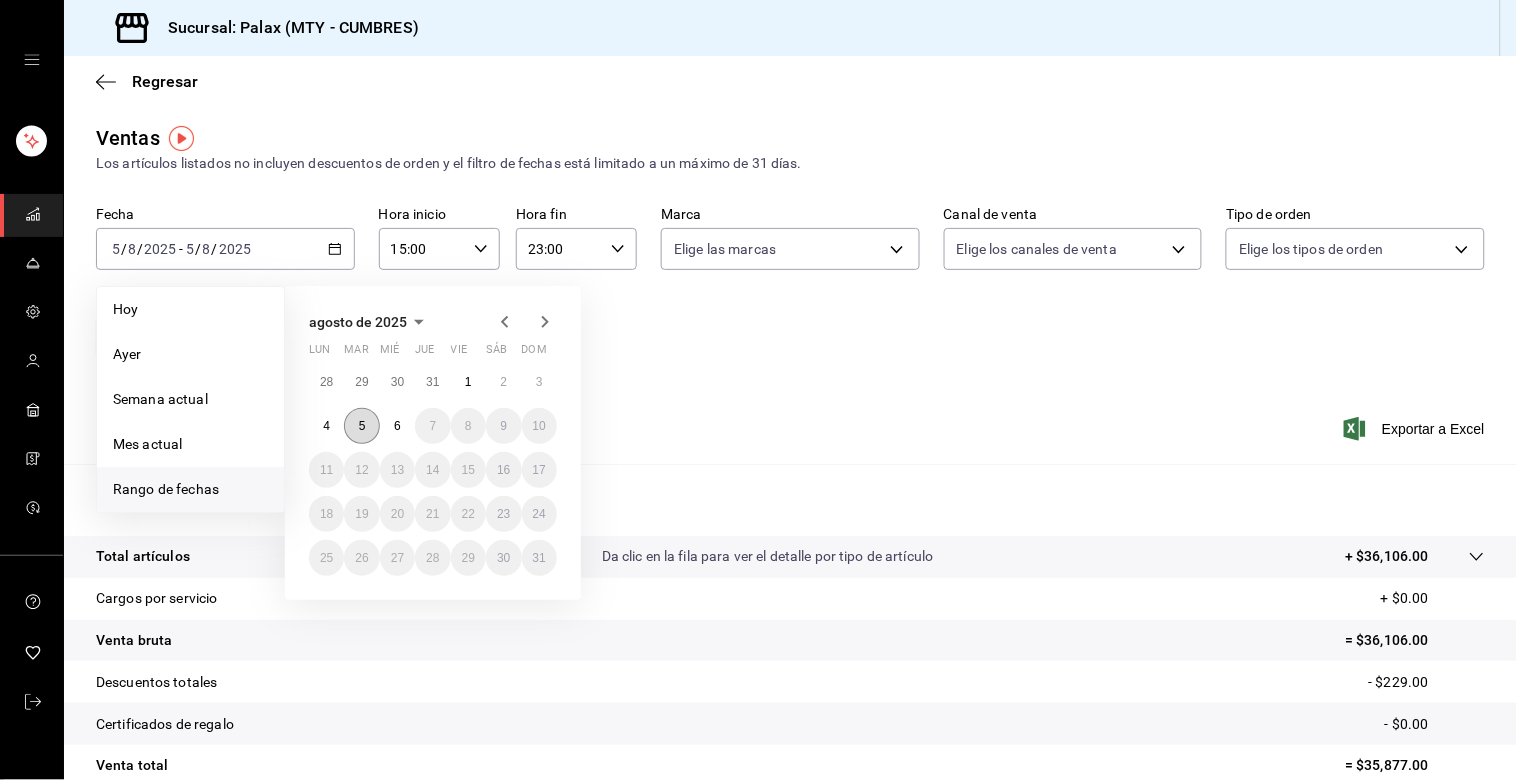click on "5" at bounding box center (361, 426) 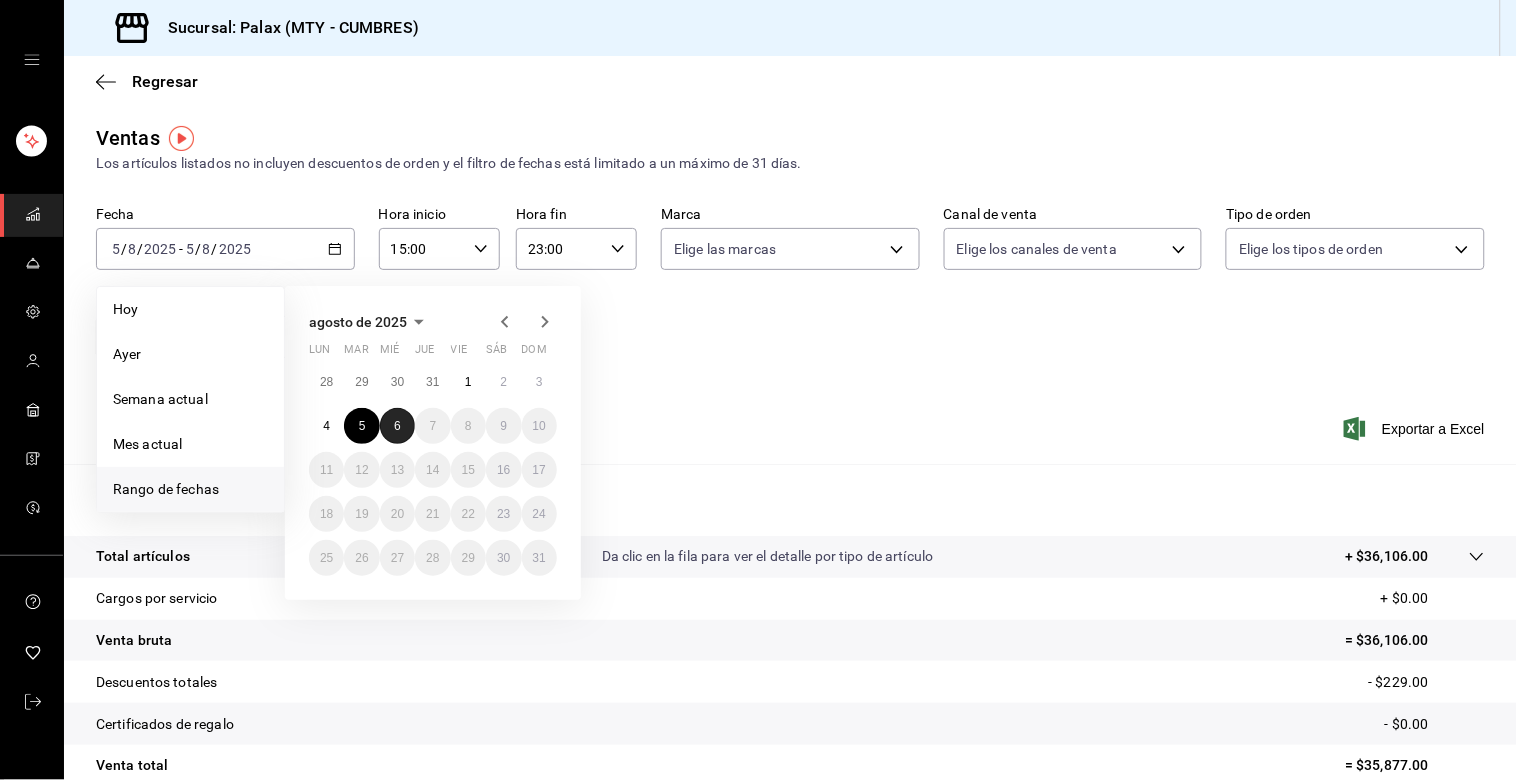 click on "6" at bounding box center [397, 426] 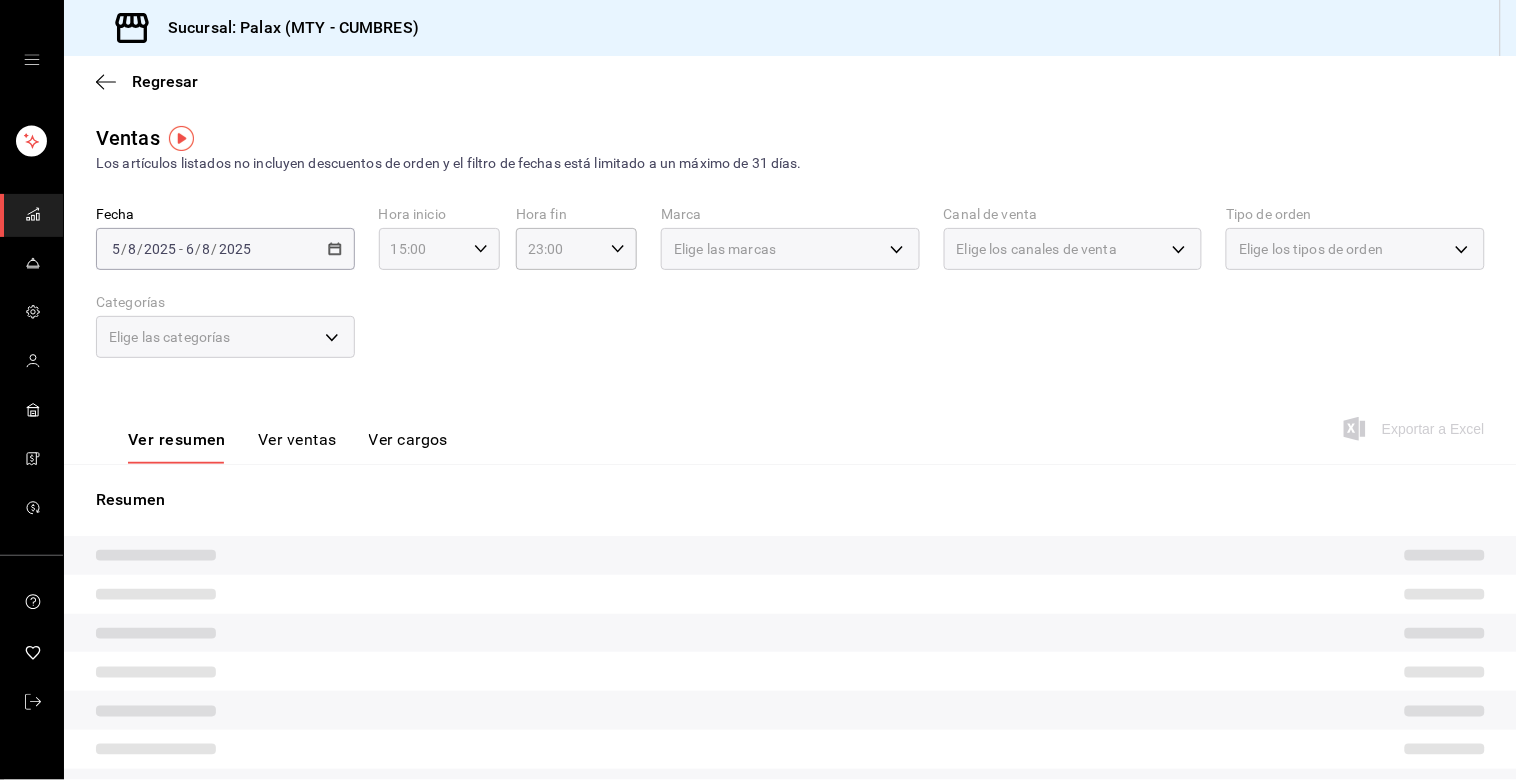 click on "[TIME] Hora inicio" at bounding box center [439, 249] 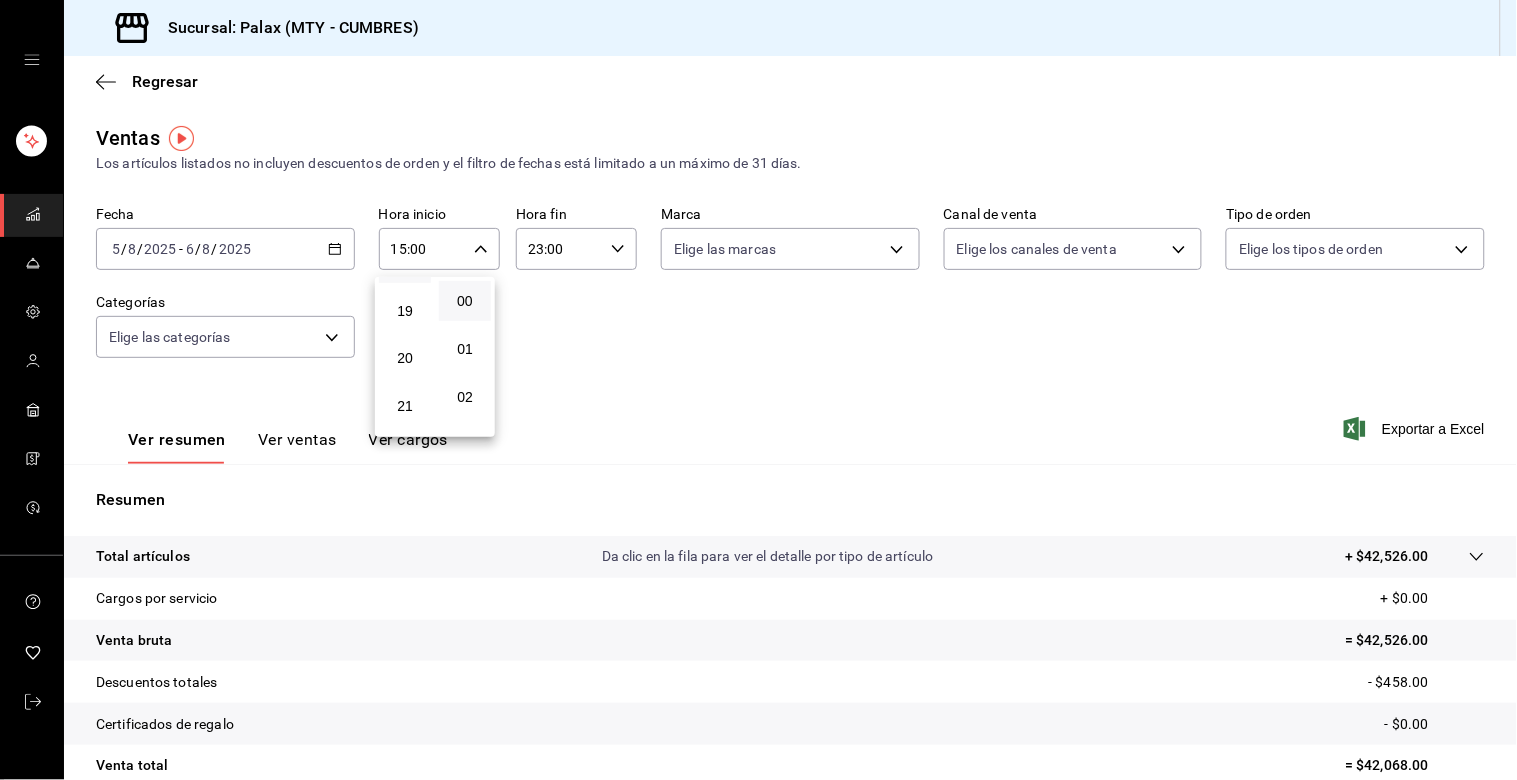 scroll, scrollTop: 981, scrollLeft: 0, axis: vertical 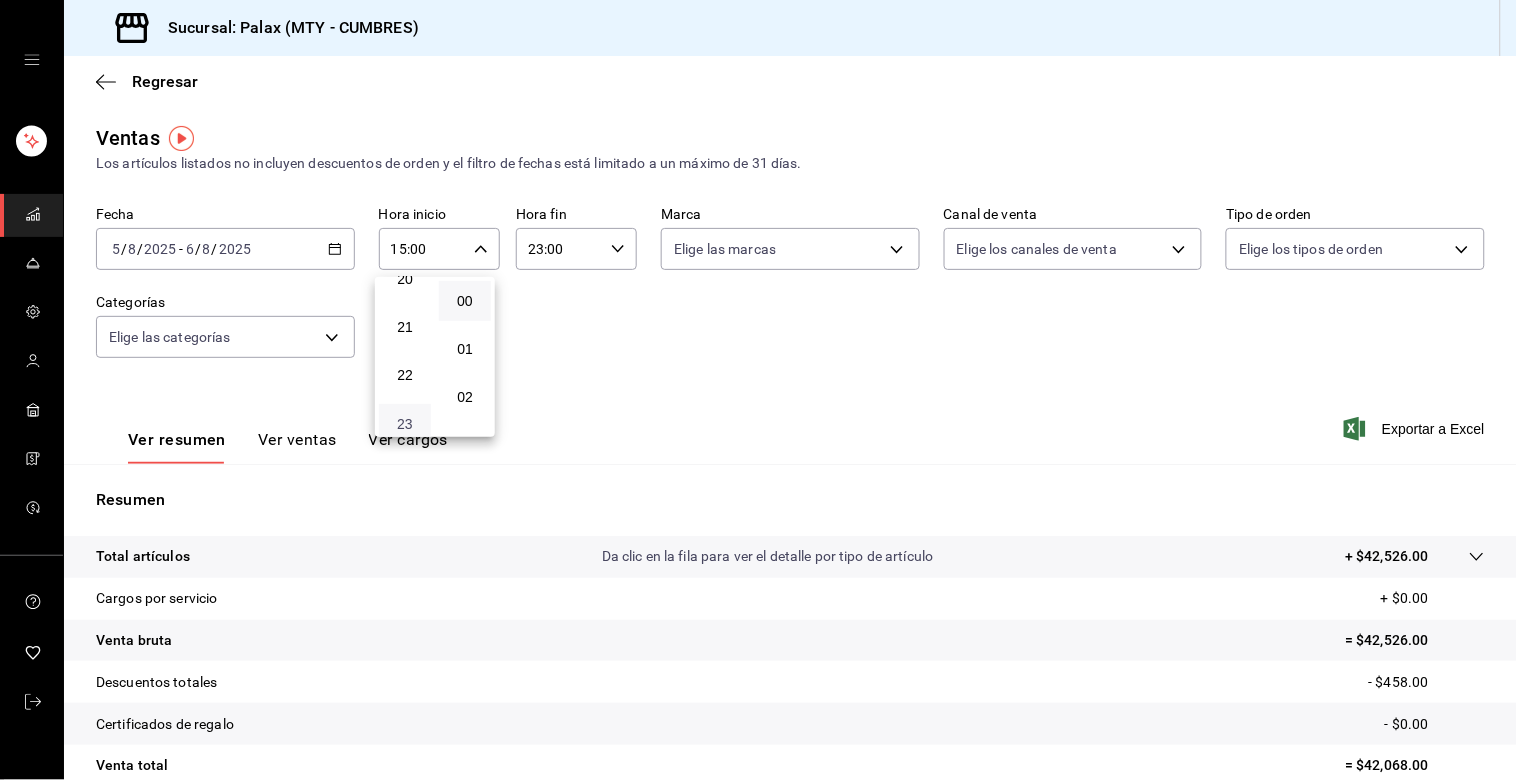 click on "23" at bounding box center (405, 424) 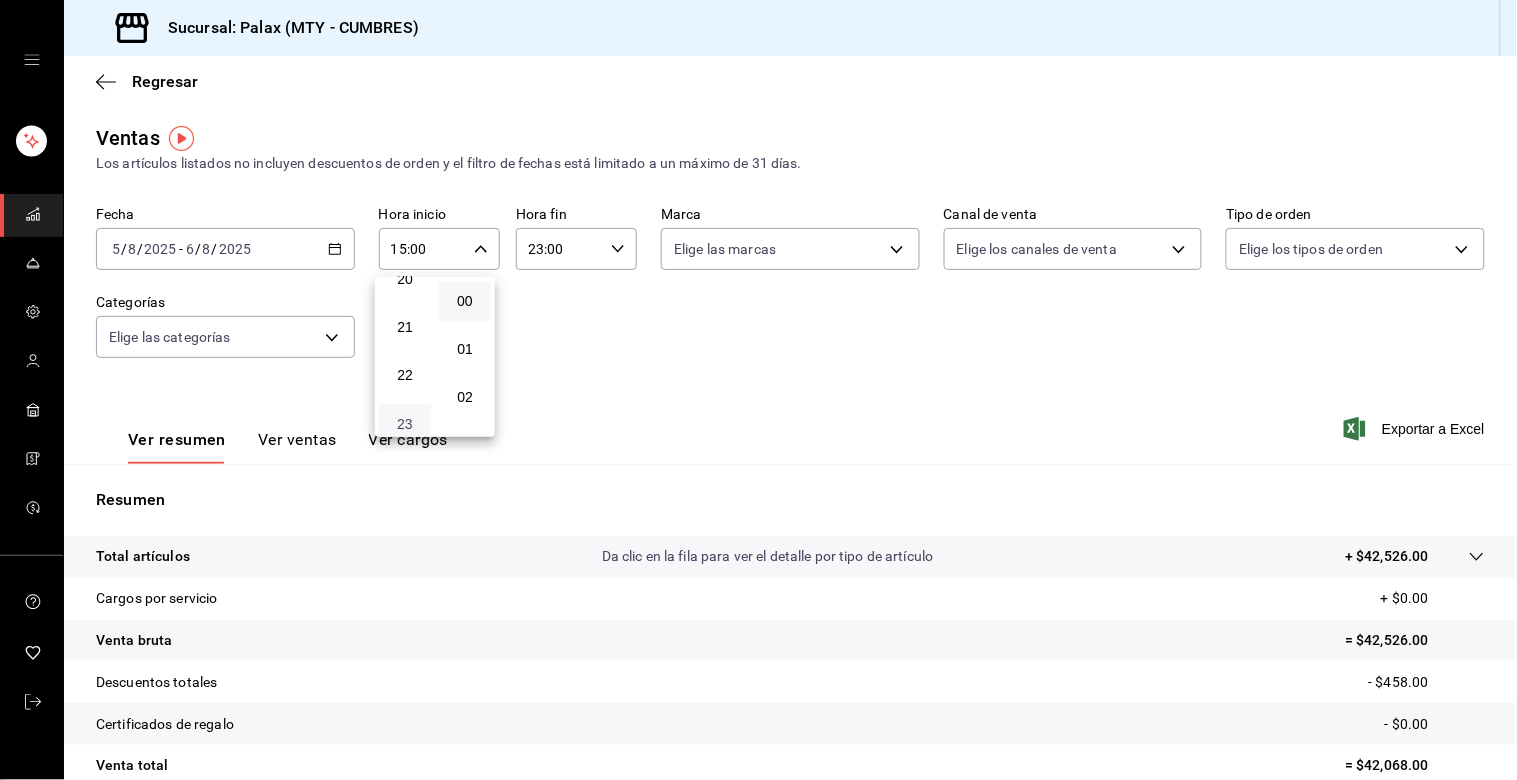 type on "23:00" 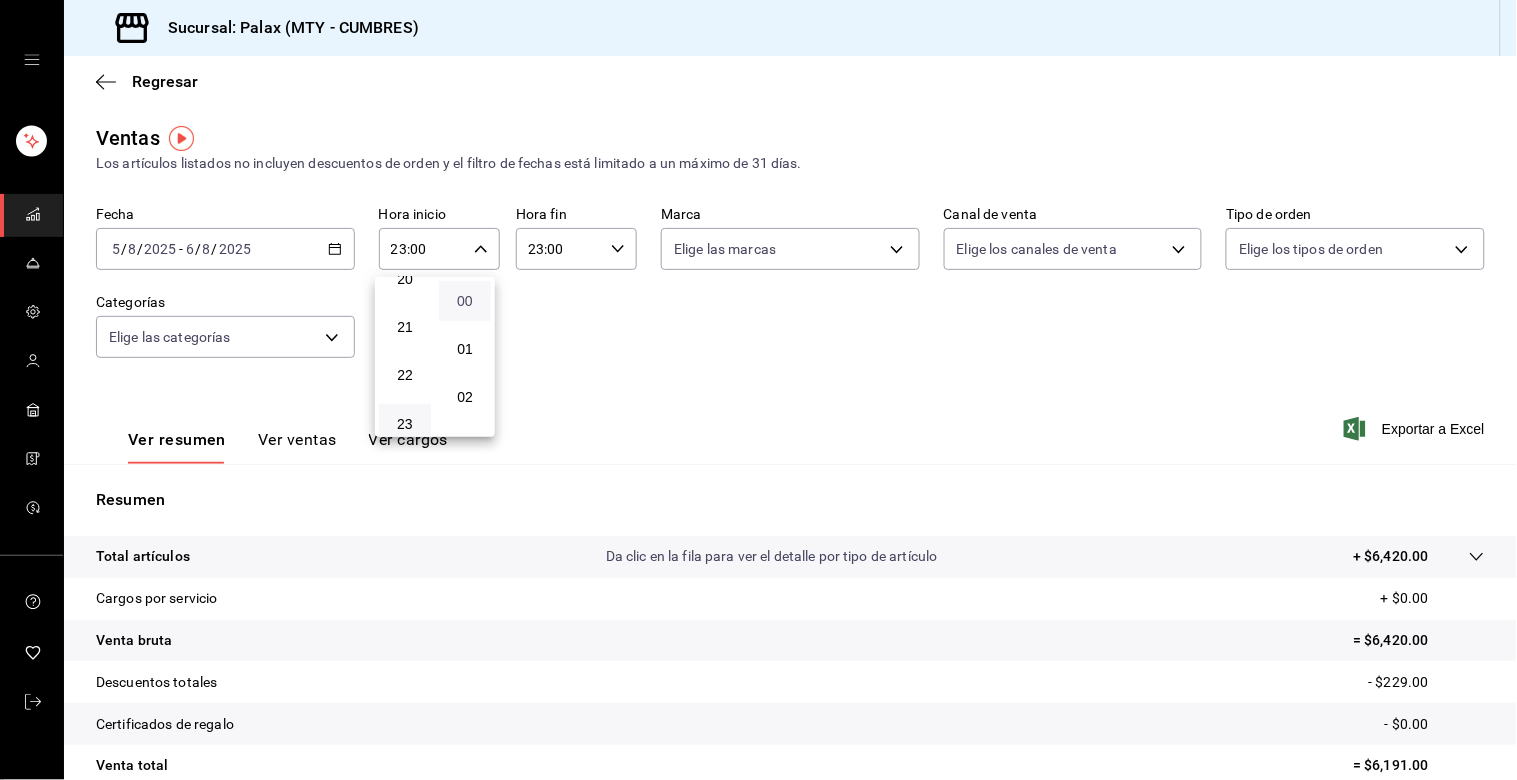 click on "00" at bounding box center [465, 301] 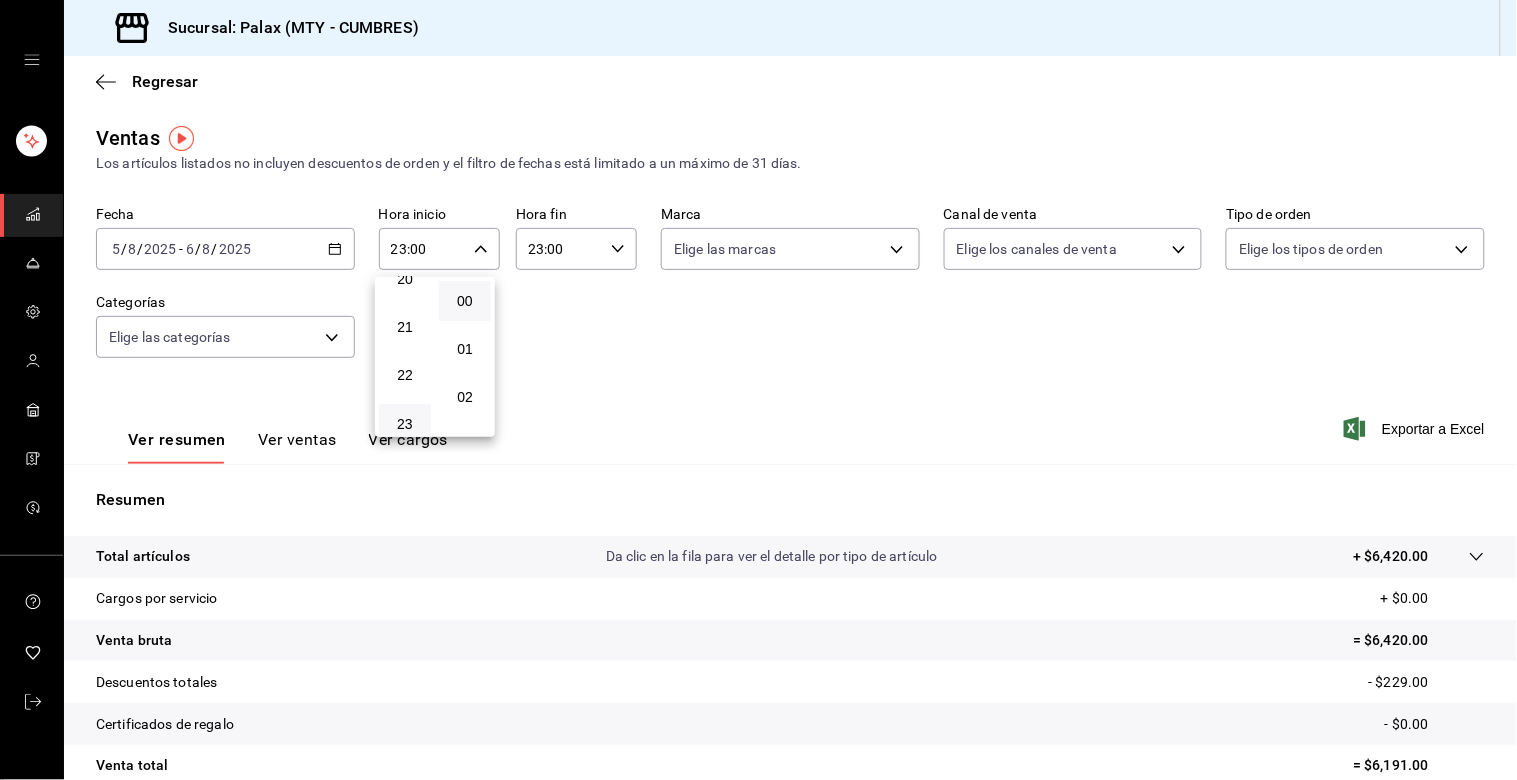 click at bounding box center (758, 390) 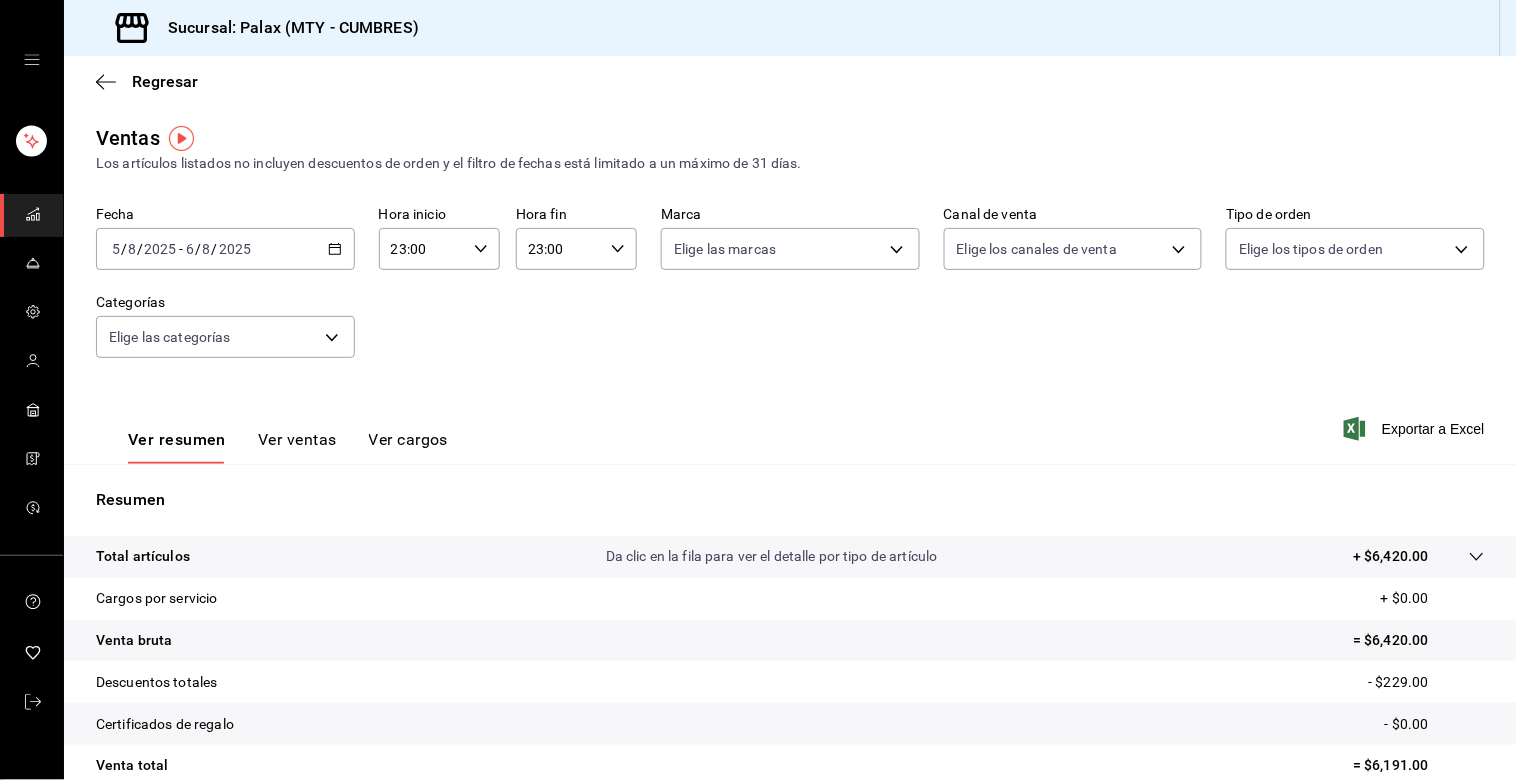 click on "23:00" at bounding box center (559, 249) 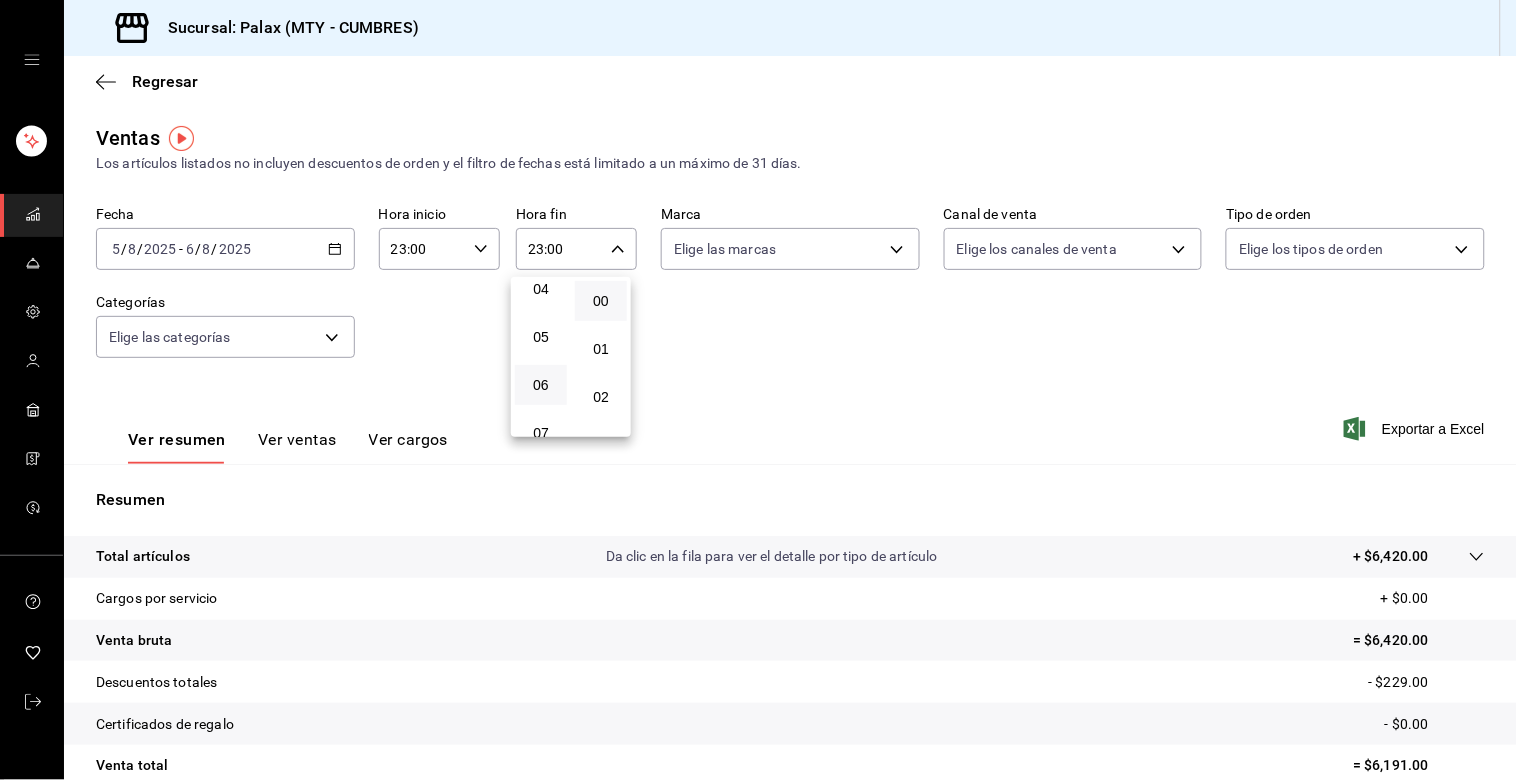 scroll, scrollTop: 222, scrollLeft: 0, axis: vertical 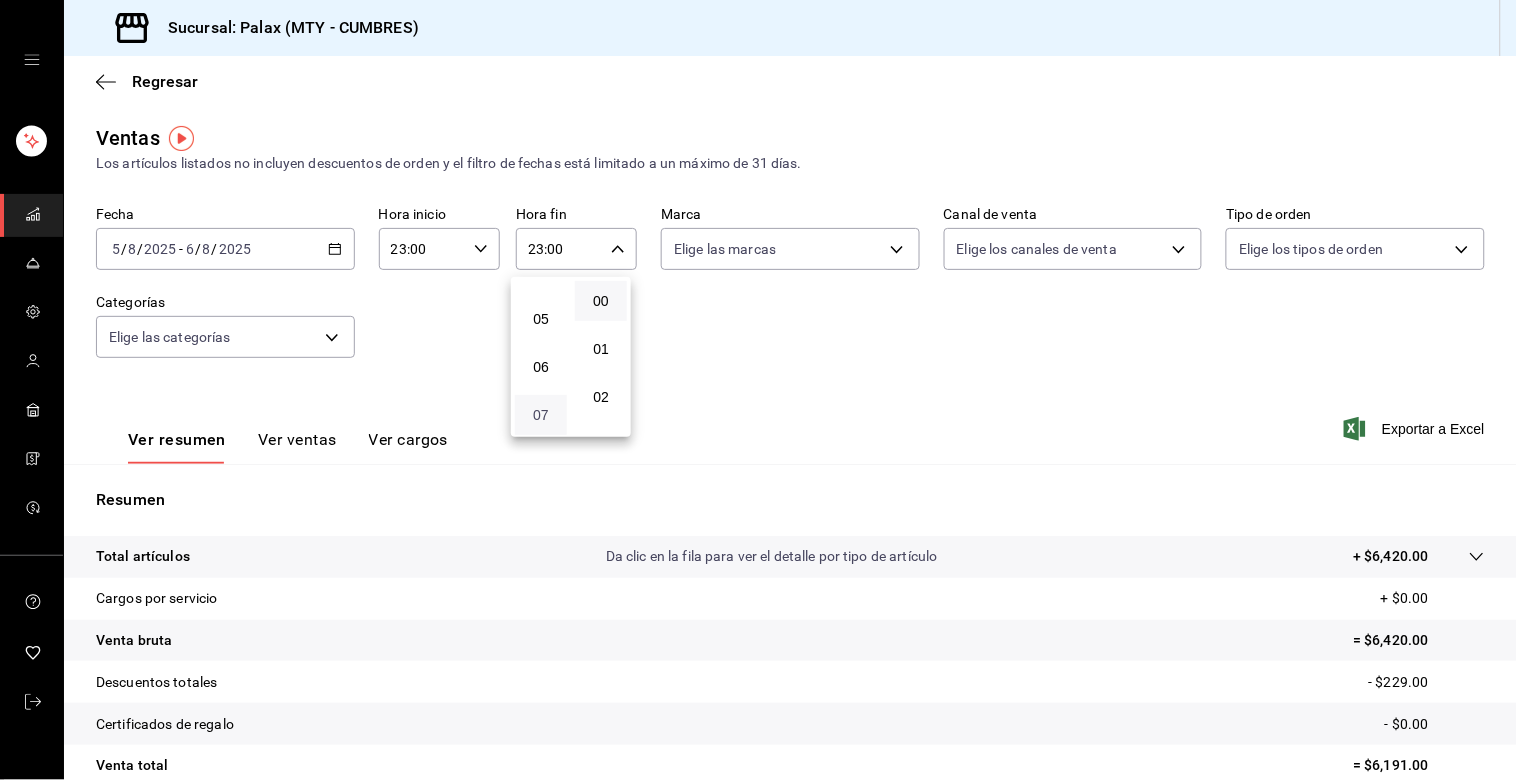click on "07" at bounding box center [541, 415] 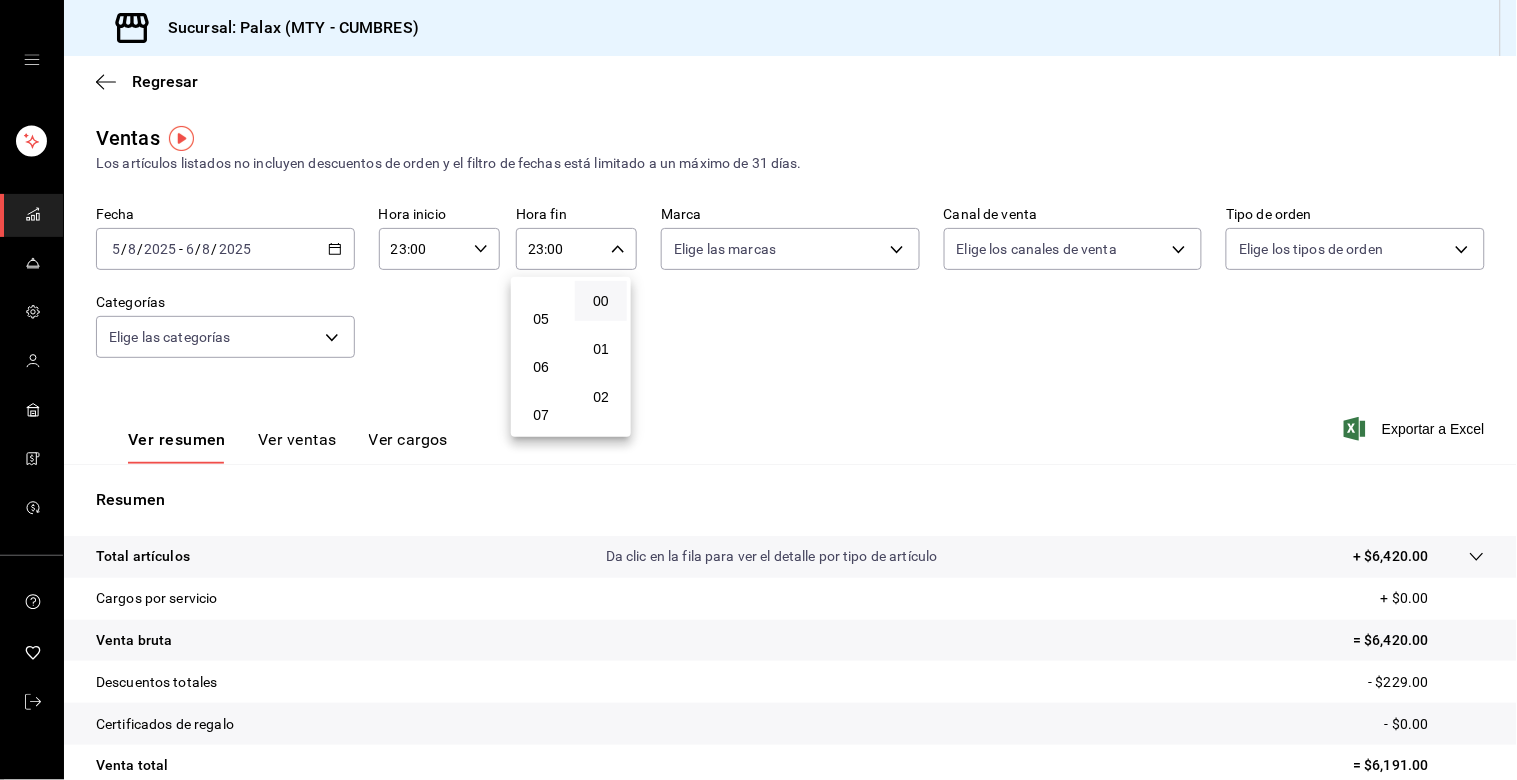 type on "07:00" 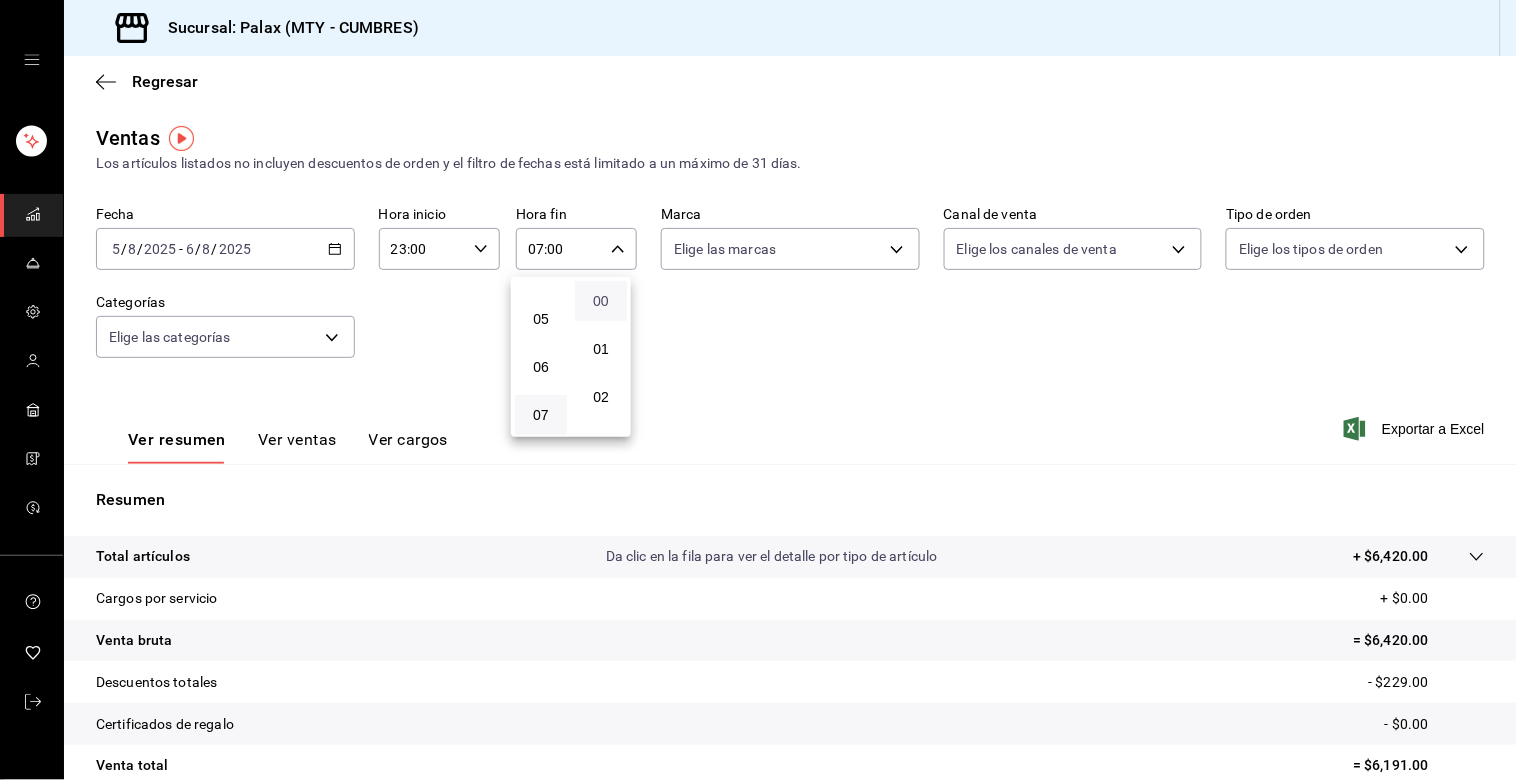 click on "00" at bounding box center [601, 301] 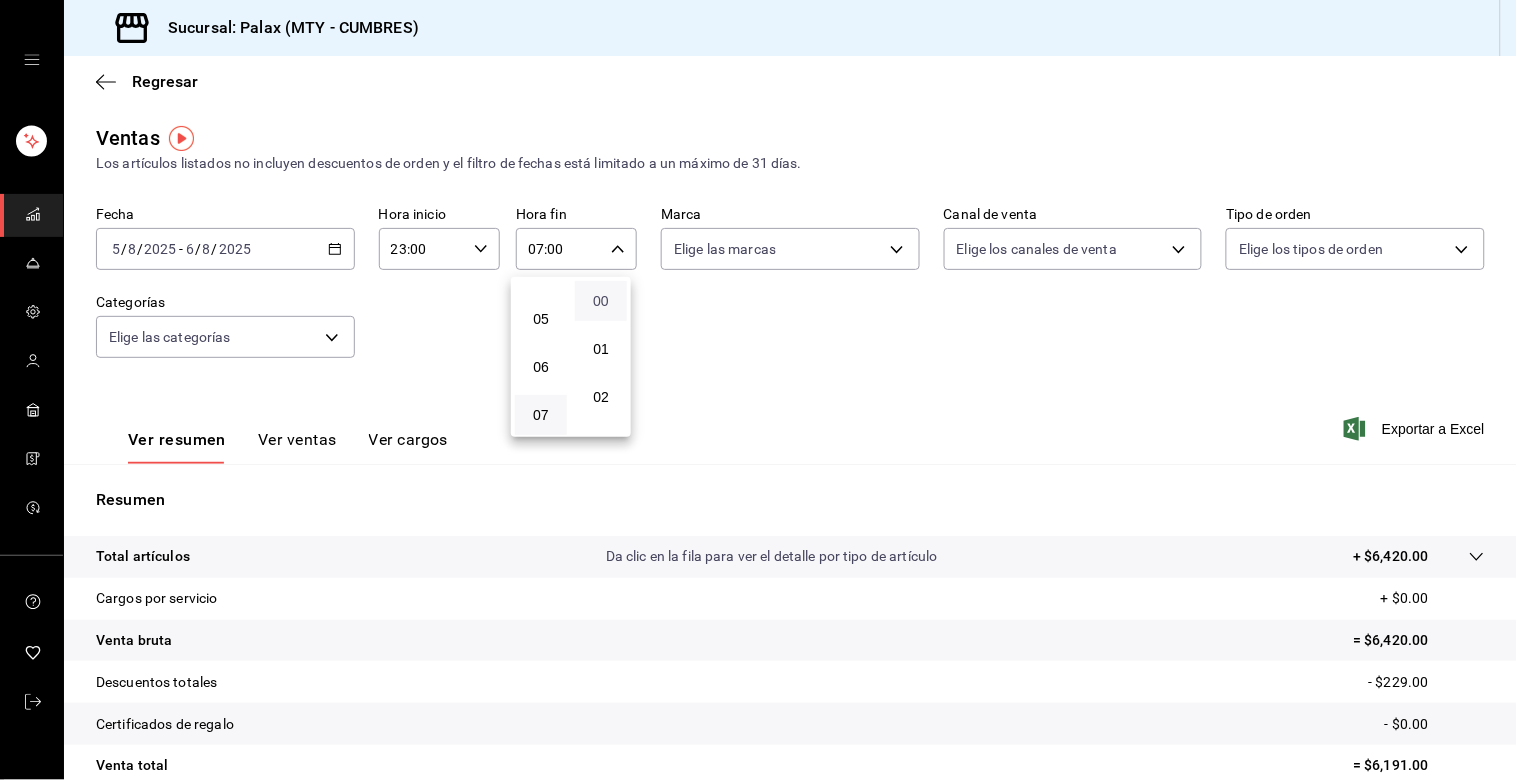 click on "00" at bounding box center [601, 301] 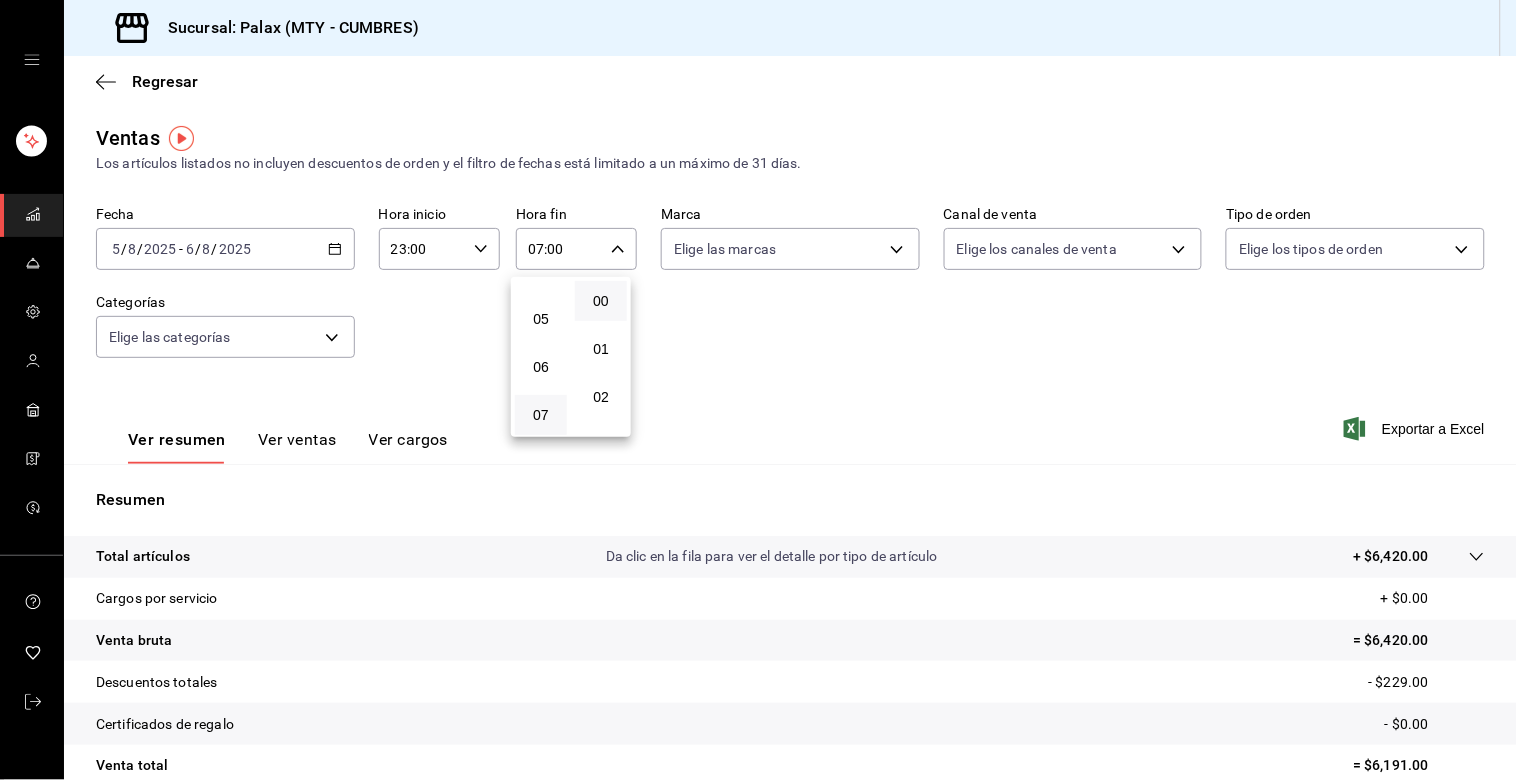 click at bounding box center (758, 390) 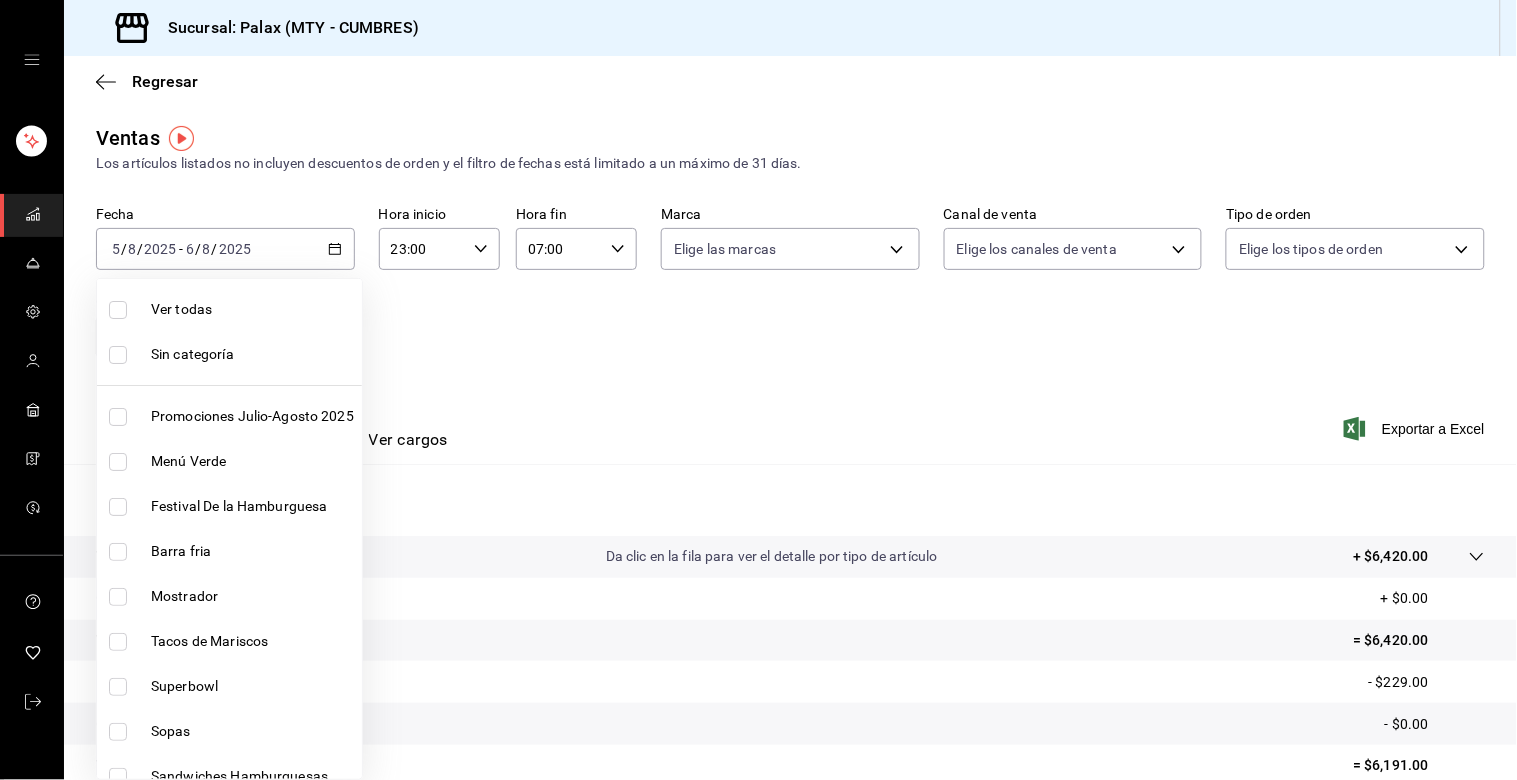 click on "Sucursal: Palax ([CITY] - [CITY]) Regresar Ventas Los artículos listados no incluyen descuentos de orden y el filtro de fechas está limitado a un máximo de 31 días. Fecha [DATE] [DATE] - [DATE] Hora inicio 23:00 Hora inicio Hora fin 07:00 Hora fin Marca Elige las marcas Canal de venta Elige los canales de venta Tipo de orden Elige los tipos de orden Categorías Elige las categorías Ver resumen Ver ventas Ver cargos Exportar a Excel Resumen Total artículos Da clic en la fila para ver el detalle por tipo de artículo + $6,420.00 Cargos por servicio + $0.00 Venta bruta = $6,420.00 Descuentos totales - $229.00 Certificados de regalo - $0.00 Venta total = $6,191.00 Impuestos - $853.93 Venta neta = $5,337.07 GANA 1 MES GRATIS EN TU SUSCRIPCIÓN AQUÍ Ver video tutorial Ir a video Visitar centro de ayuda ([PHONE]) soporte@example.com Visitar centro de ayuda ([PHONE]) soporte@example.com Ver todas Sin categoría Promociones Julio-Agosto 2025 Menú Verde Barra fria" at bounding box center (758, 390) 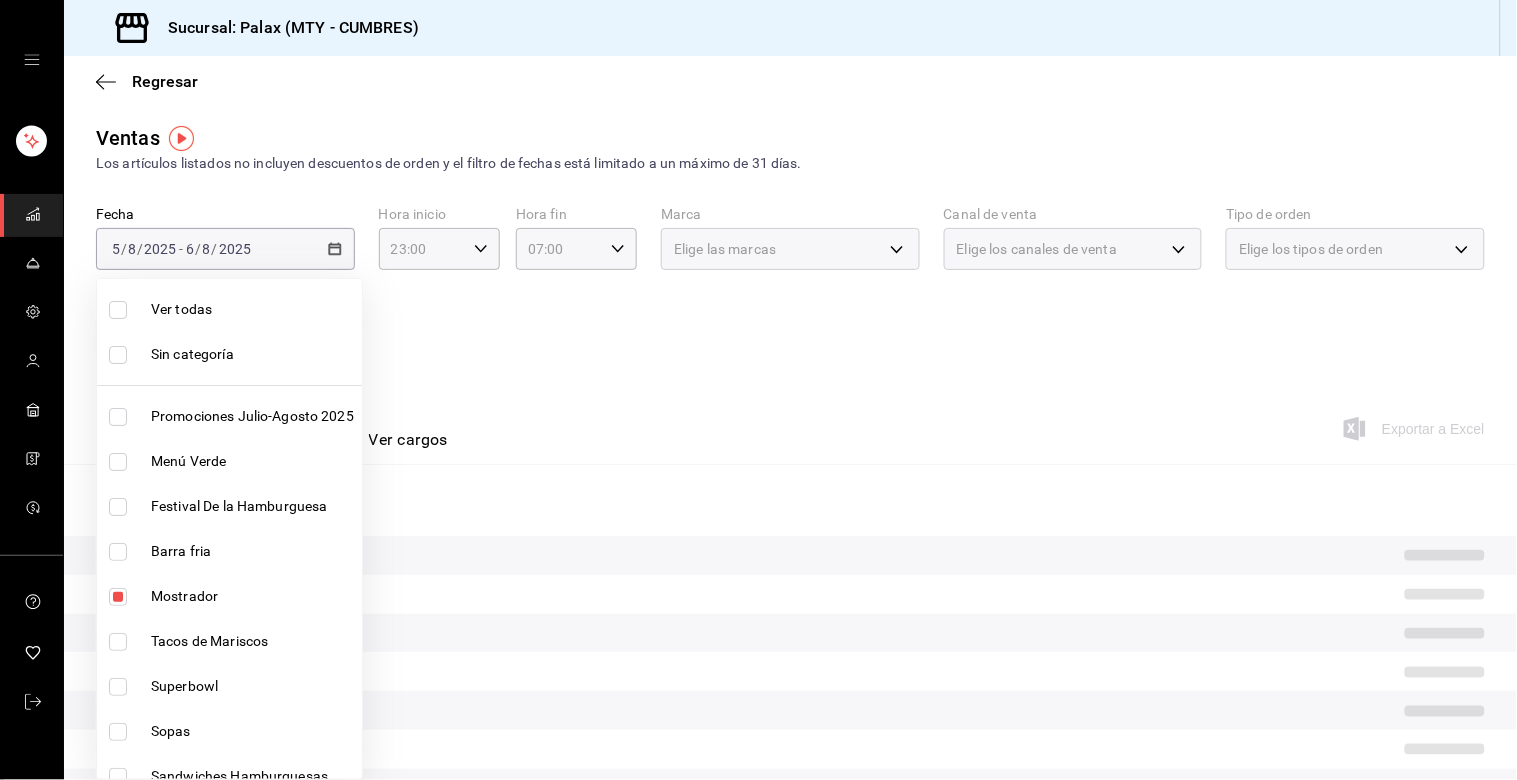 click at bounding box center [758, 390] 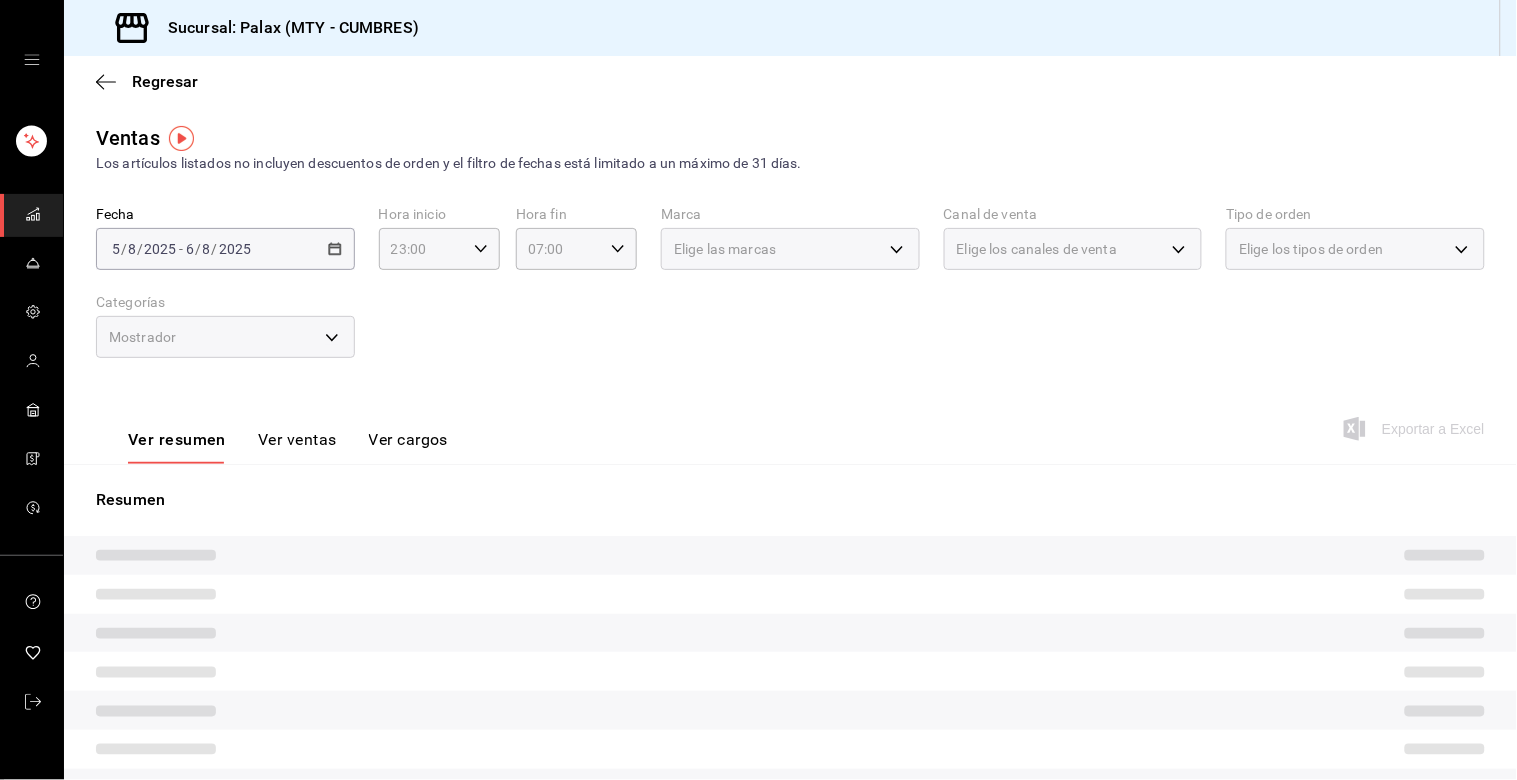 click on "Ver ventas" at bounding box center (297, 447) 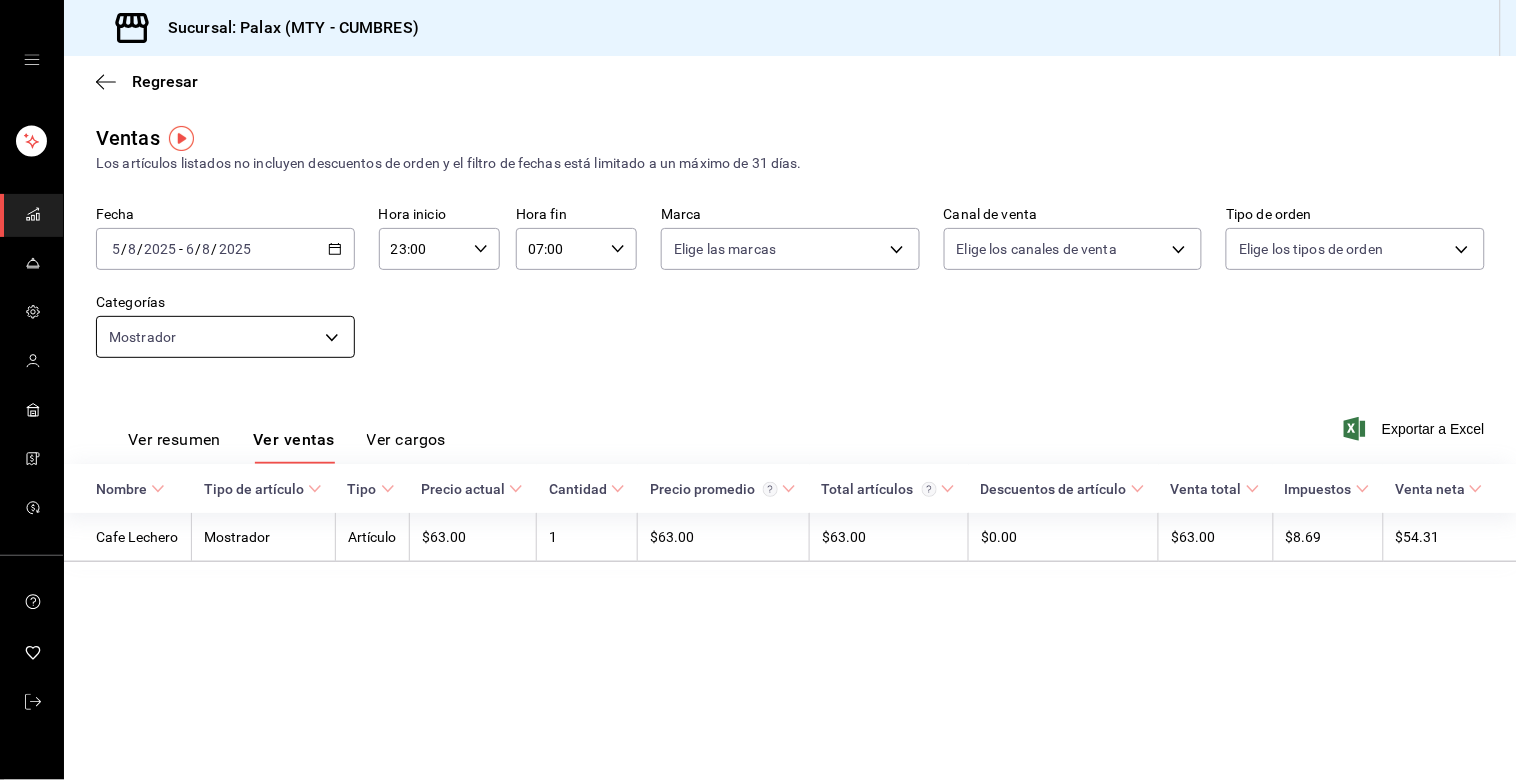 click on "Sucursal: Palax ([CITY] - [CITY]) Regresar Ventas Los artículos listados no incluyen descuentos de orden y el filtro de fechas está limitado a un máximo de 31 días. Fecha [DATE] [DATE] - [DATE] Hora inicio 23:00 Hora inicio Hora fin 07:00 Hora fin Marca Elige las marcas Canal de venta Elige los canales de venta Tipo de orden Elige los tipos de orden Categorías Mostrador [UUID] Ver resumen Ver ventas Ver cargos Exportar a Excel Nombre Tipo de artículo Tipo Precio actual Cantidad Precio promedio   Total artículos   Descuentos de artículo Venta total Impuestos Venta neta Cafe Lechero Mostrador Artículo $63.00 1 $63.00 $63.00 $0.00 $63.00 $8.69 $54.31 GANA 1 MES GRATIS EN TU SUSCRIPCIÓN AQUÍ ¿Recuerdas cómo empezó tu restaurante?
Hoy puedes ayudar a un colega a tener el mismo cambio que tú viviste.
Recomienda Parrot directamente desde tu Portal Administrador.
Es fácil y rápido.
🎁 Por cada restaurante que se una, ganas 1 mes gratis." at bounding box center [758, 390] 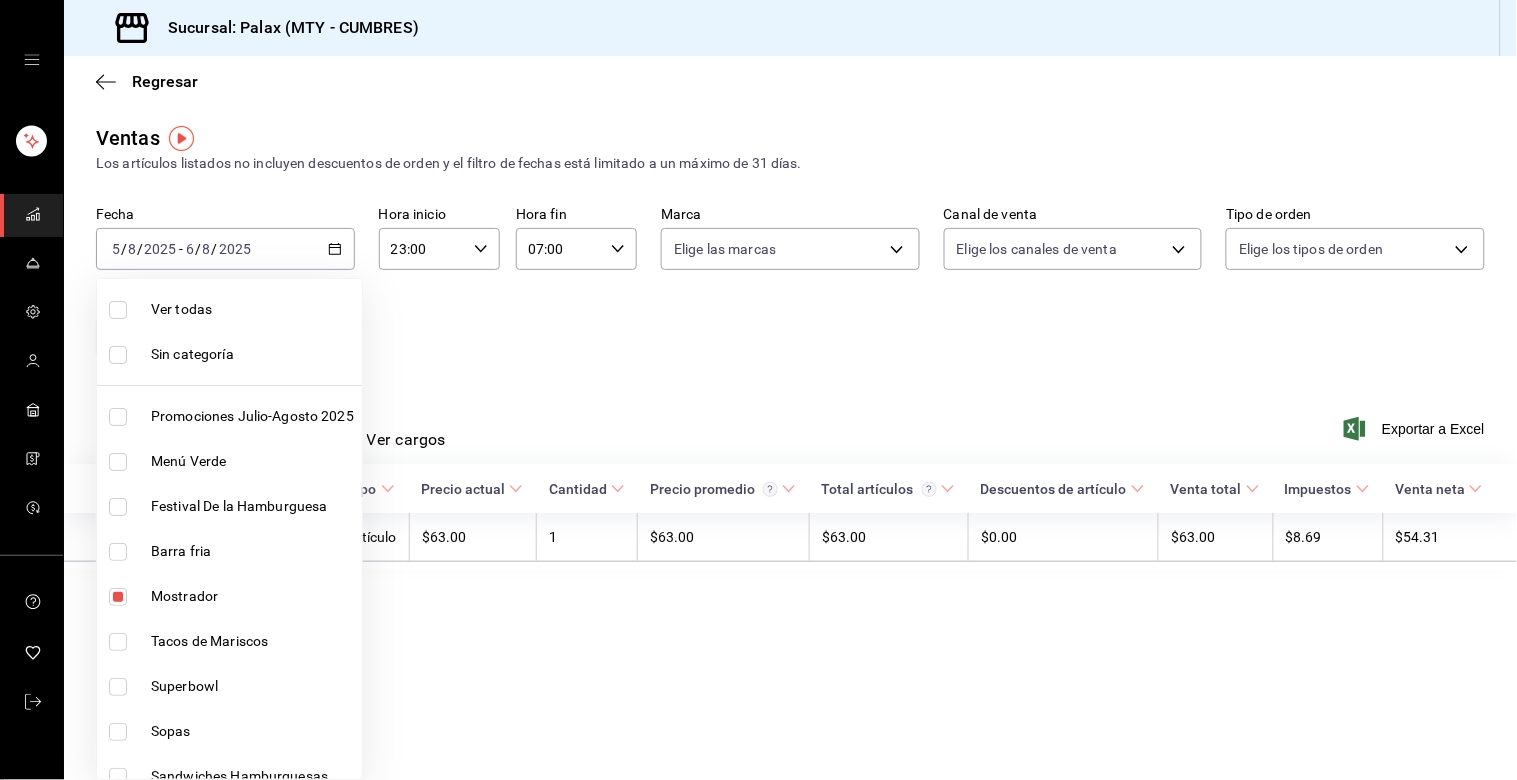 drag, startPoint x: 117, startPoint y: 598, endPoint x: 160, endPoint y: 591, distance: 43.56604 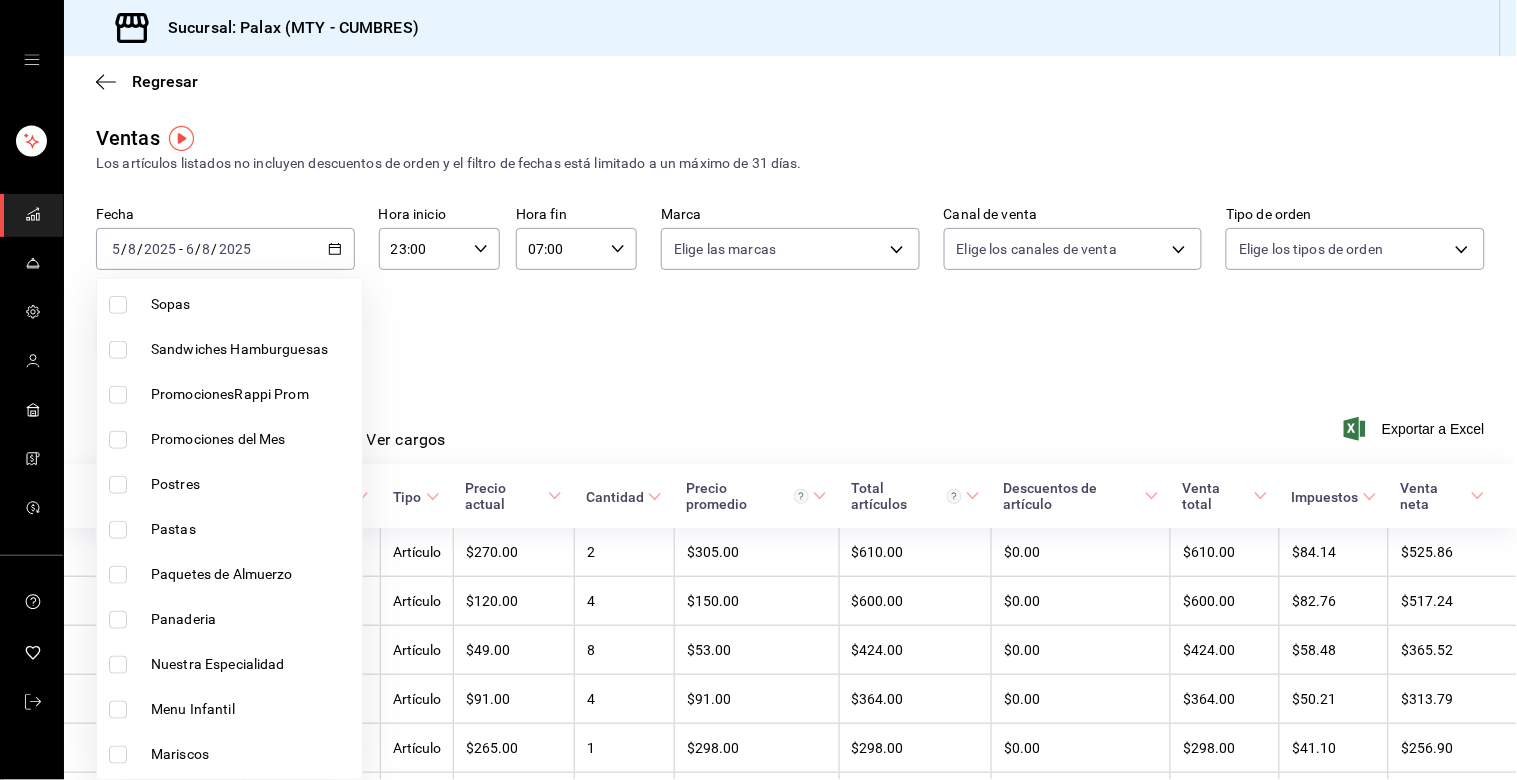 scroll, scrollTop: 444, scrollLeft: 0, axis: vertical 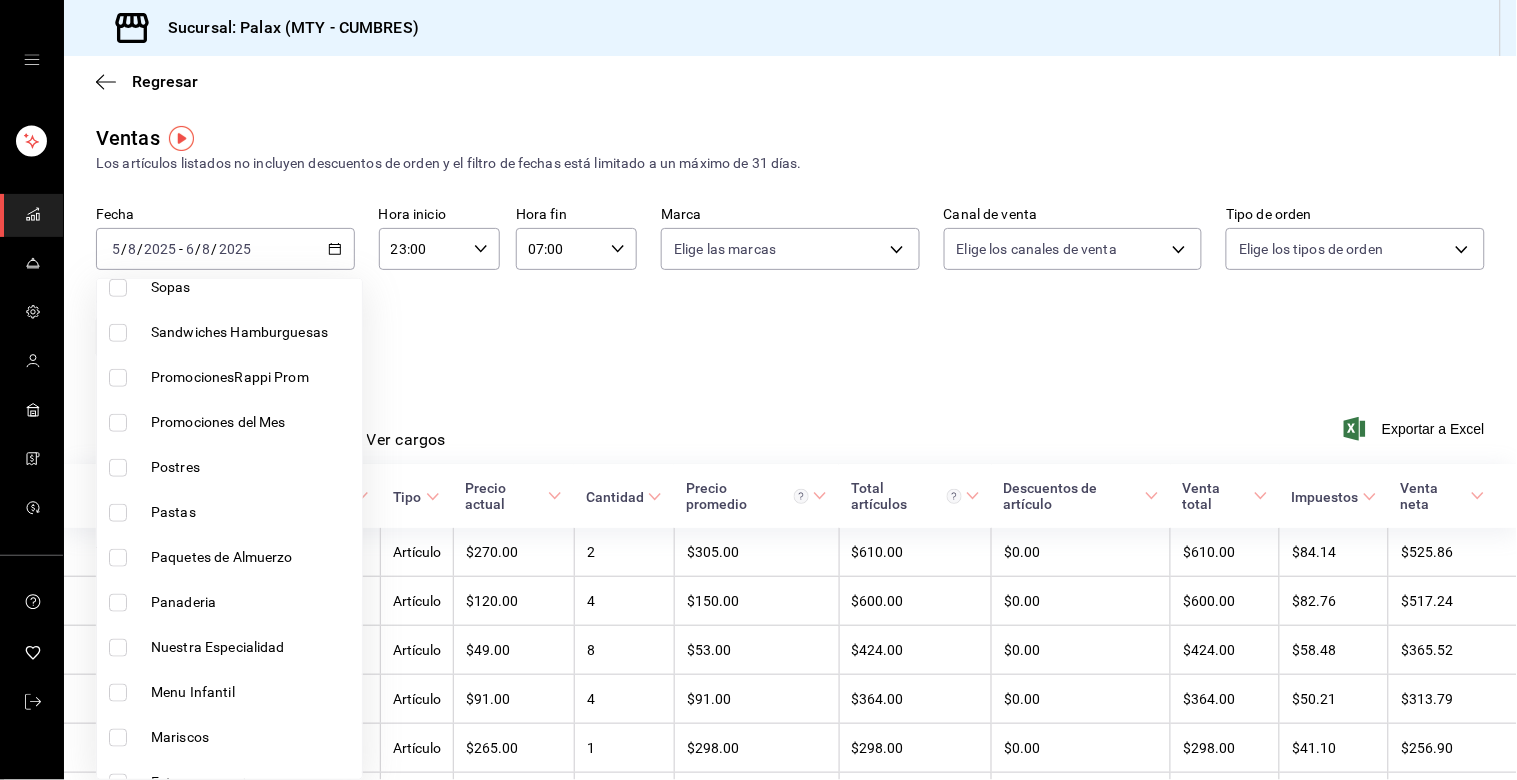 drag, startPoint x: 116, startPoint y: 597, endPoint x: 186, endPoint y: 561, distance: 78.714676 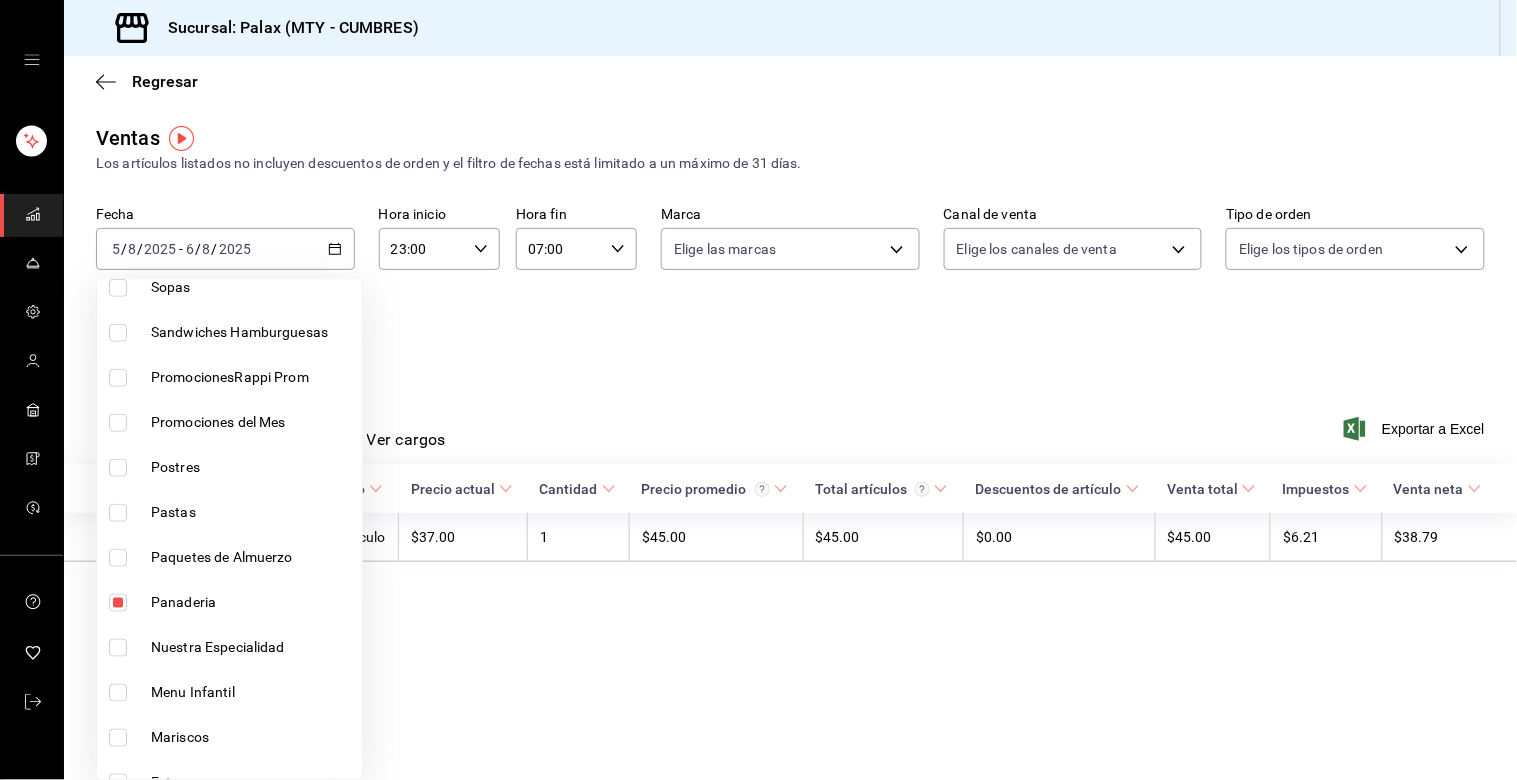 click at bounding box center (758, 390) 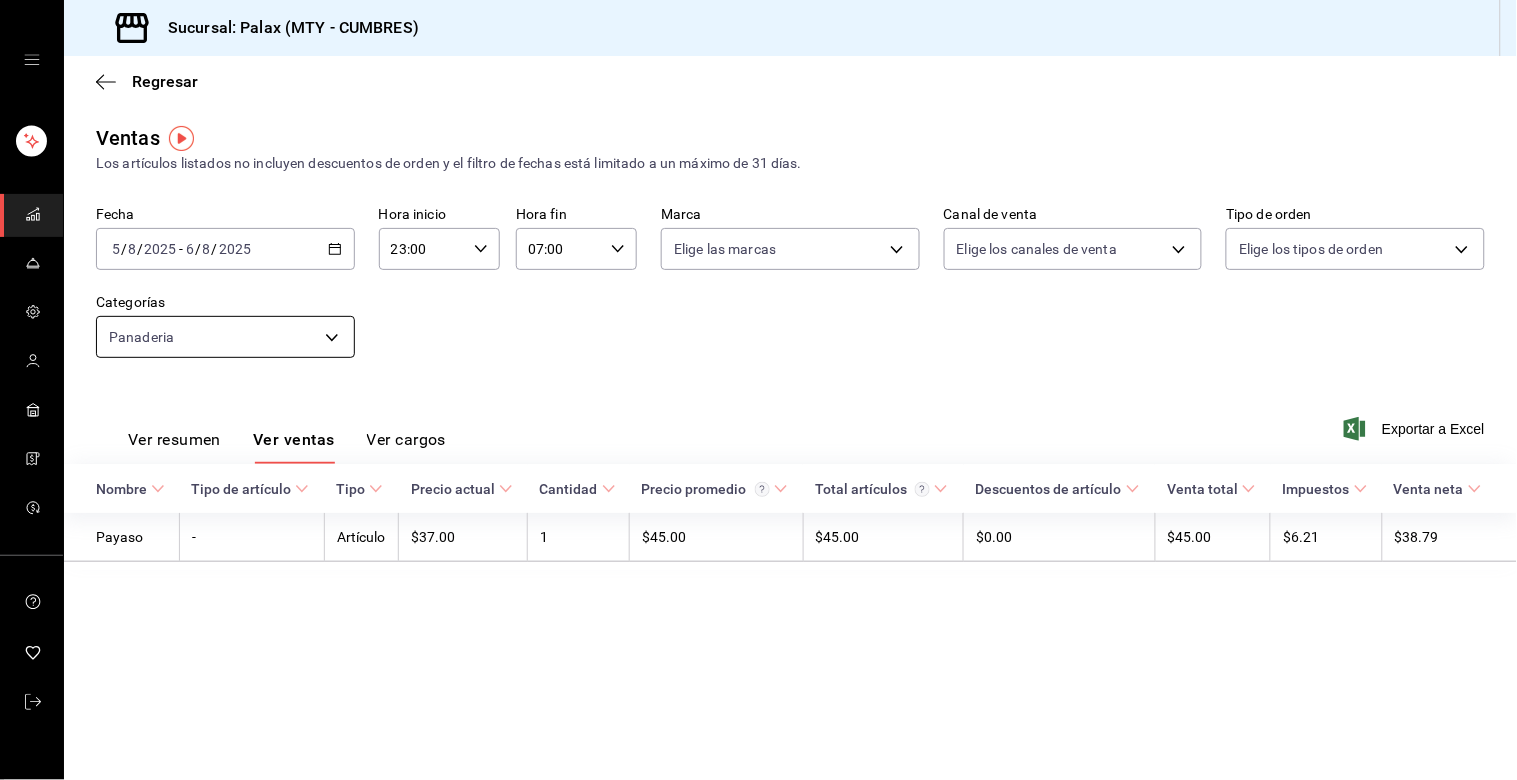 click on "Sucursal: Palax ([CITY] - [CITY]) Regresar Ventas Los artículos listados no incluyen descuentos de orden y el filtro de fechas está limitado a un máximo de 31 días. Fecha [DATE] [DATE] - [DATE] Hora inicio 23:00 Hora inicio Hora fin 07:00 Hora fin Marca Elige las marcas Canal de venta Elige los canales de venta Tipo de orden Elige los tipos de orden Categorías Panaderia [UUID] Ver resumen Ver ventas Ver cargos Exportar a Excel Nombre Tipo de artículo Tipo Precio actual Cantidad Precio promedio   Total artículos   Descuentos de artículo Venta total Impuestos Venta neta Payaso - Artículo $37.00 1 $45.00 $45.00 $0.00 $45.00 $6.21 $38.79 GANA 1 MES GRATIS EN TU SUSCRIPCIÓN AQUÍ ¿Recuerdas cómo empezó tu restaurante?
Hoy puedes ayudar a un colega a tener el mismo cambio que tú viviste.
Recomienda Parrot directamente desde tu Portal Administrador.
Es fácil y rápido.
🎁 Por cada restaurante que se una, ganas 1 mes gratis. Ver video tutorial" at bounding box center [758, 390] 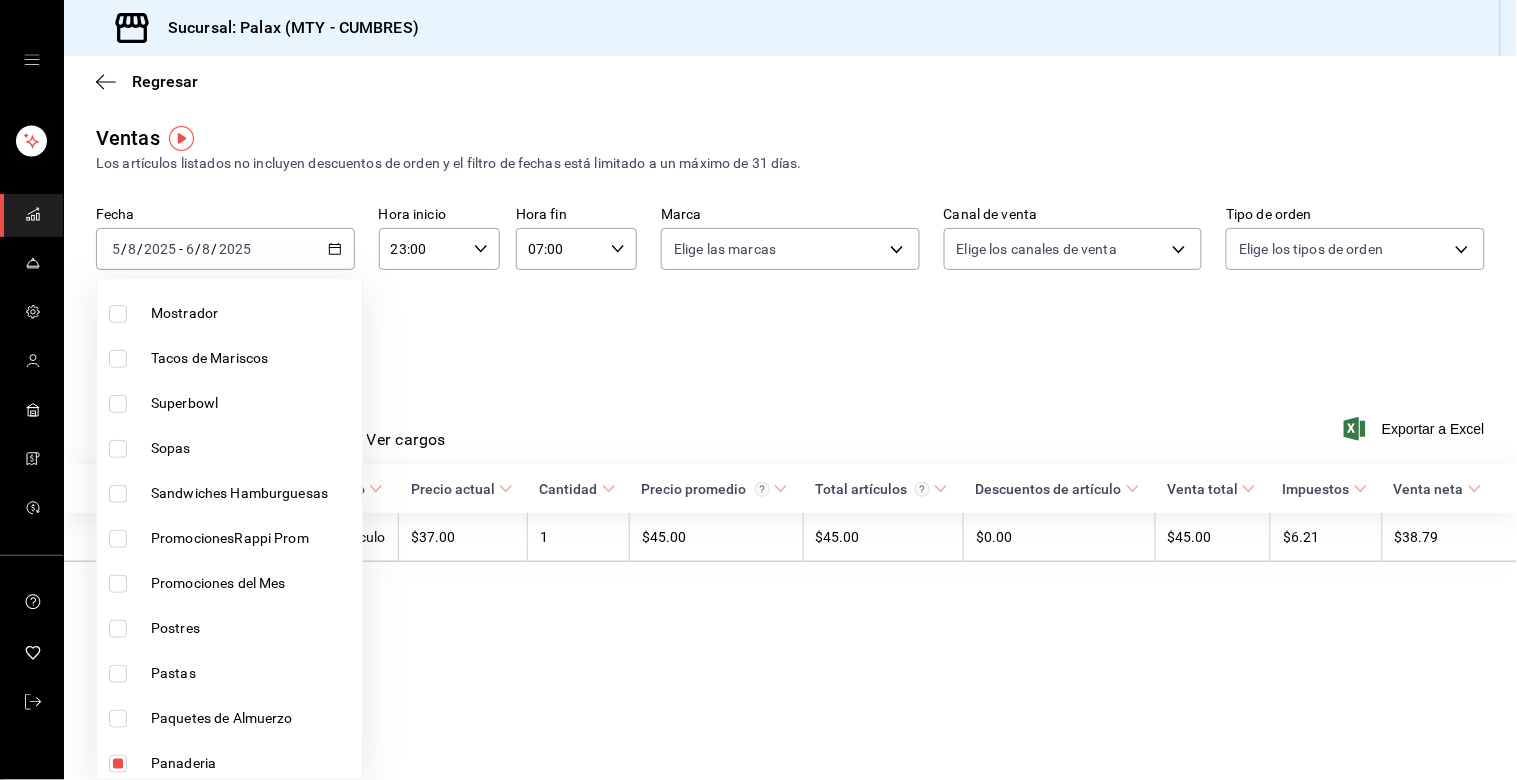 scroll, scrollTop: 444, scrollLeft: 0, axis: vertical 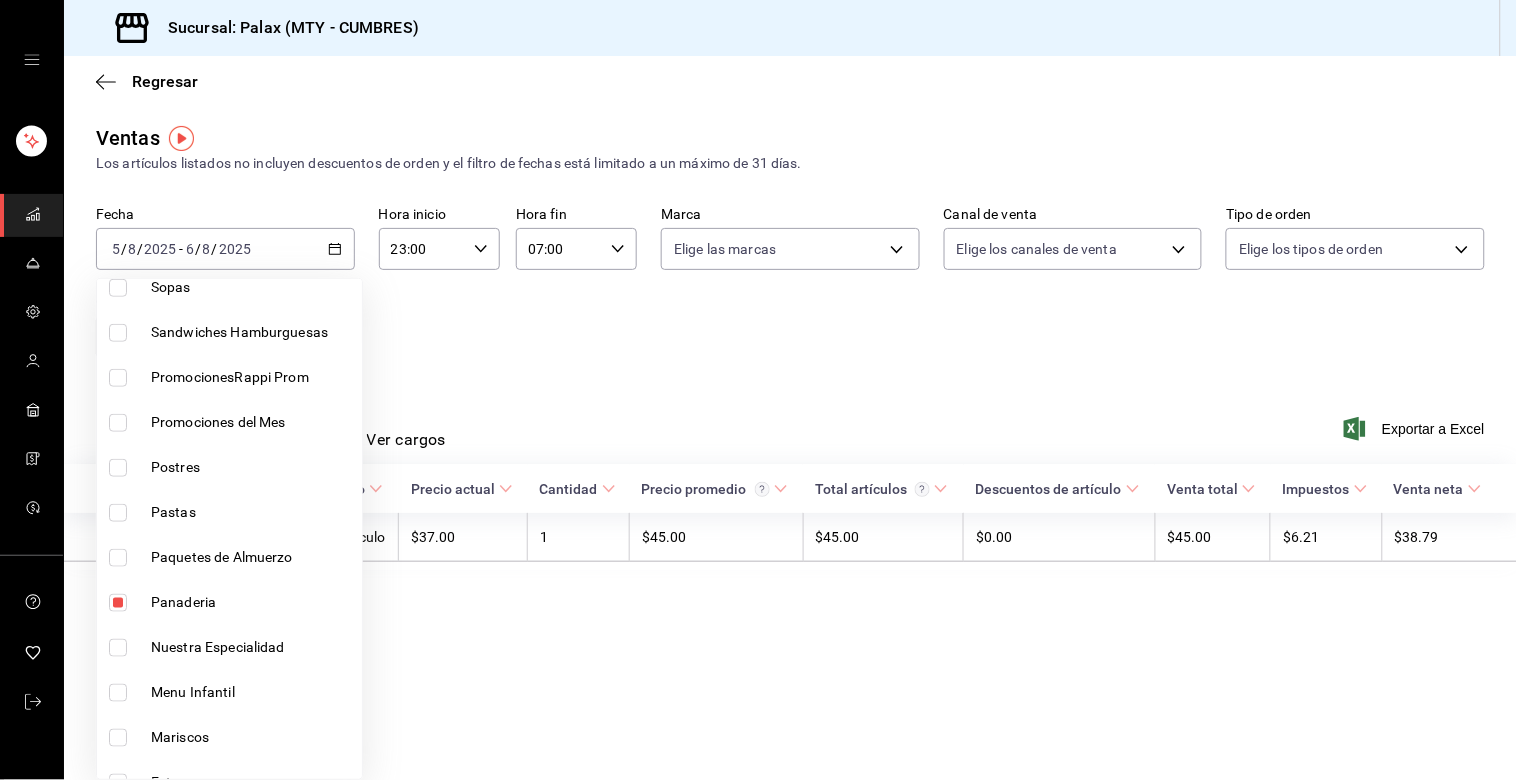 click at bounding box center (118, 603) 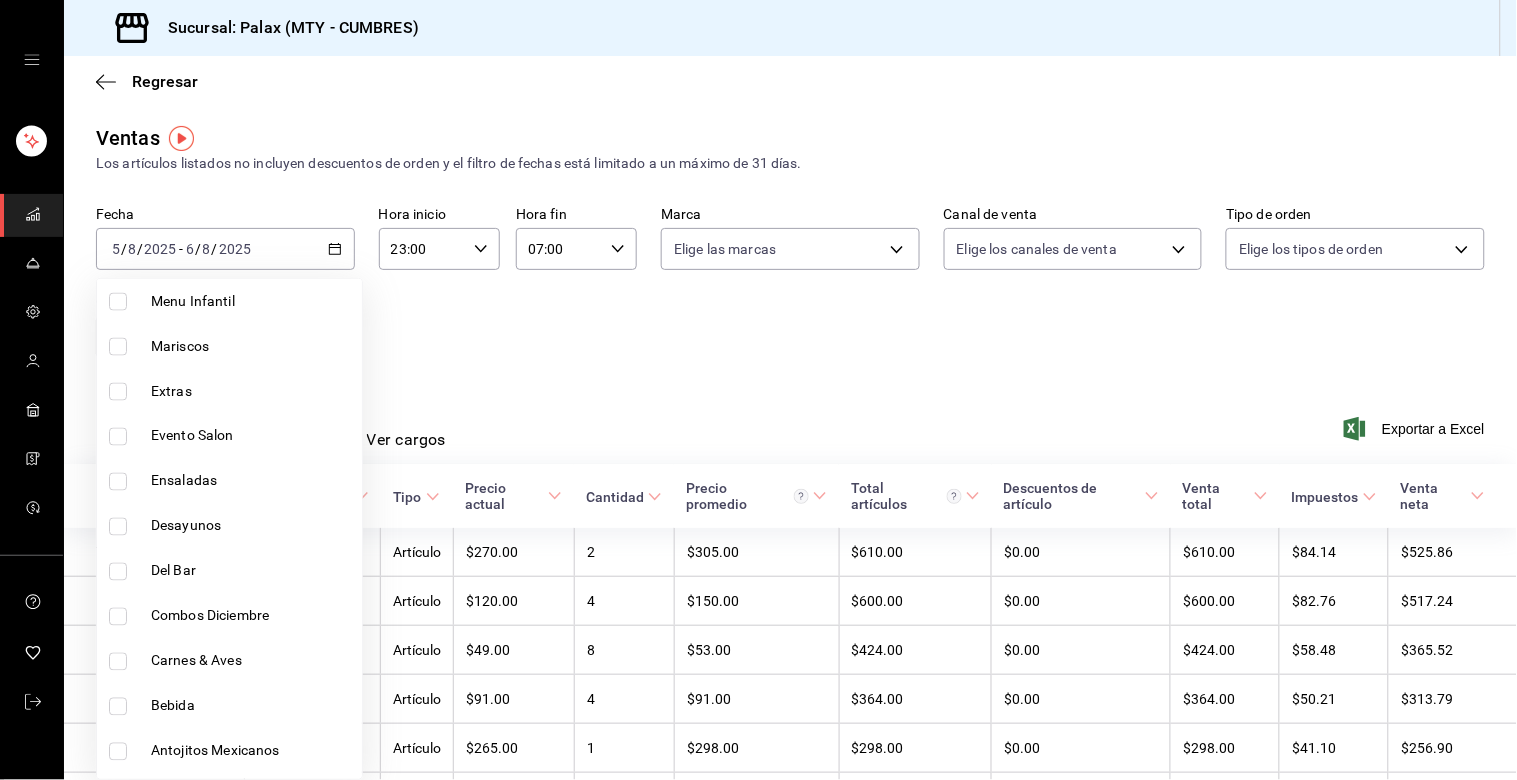 scroll, scrollTop: 888, scrollLeft: 0, axis: vertical 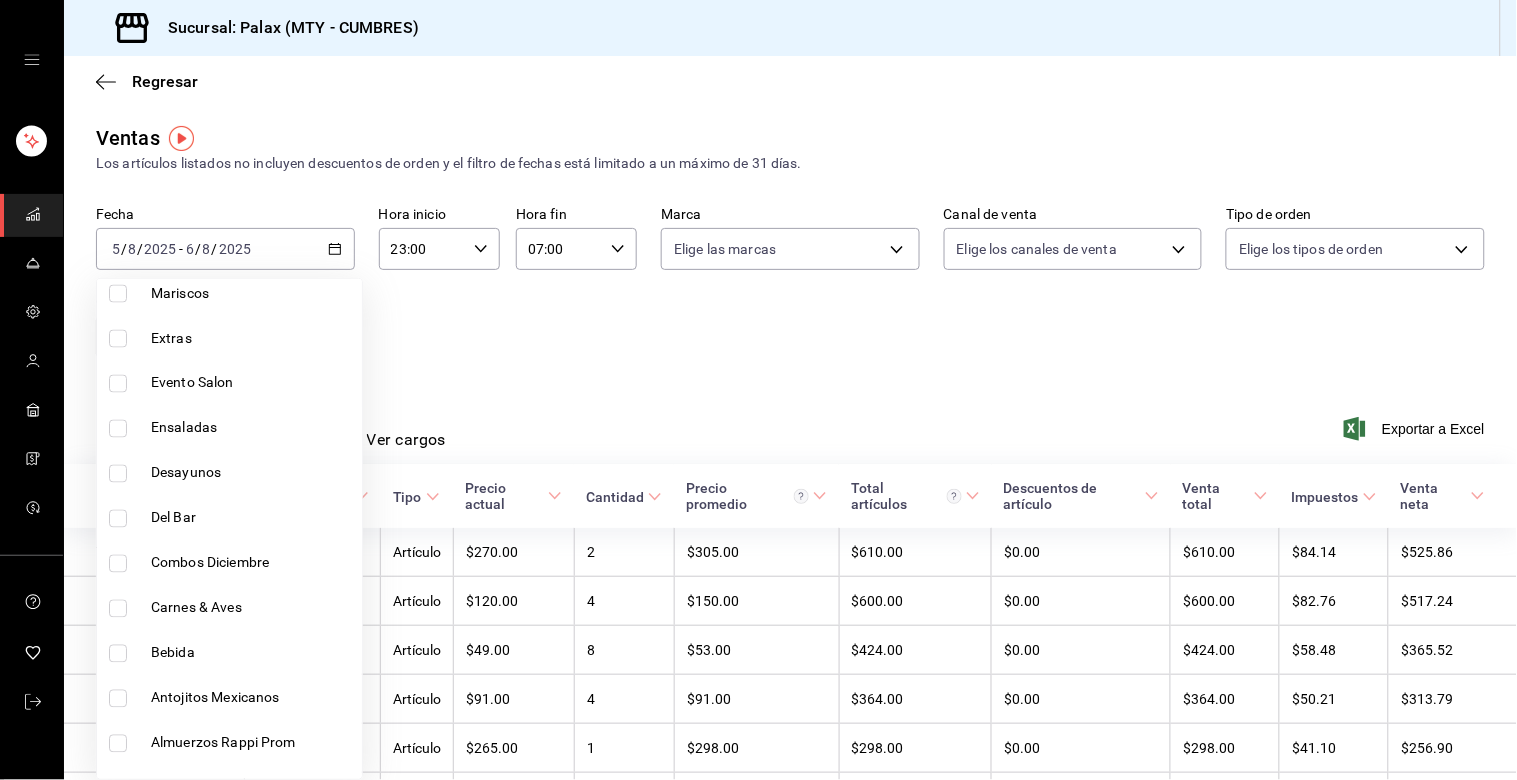 click at bounding box center [118, 519] 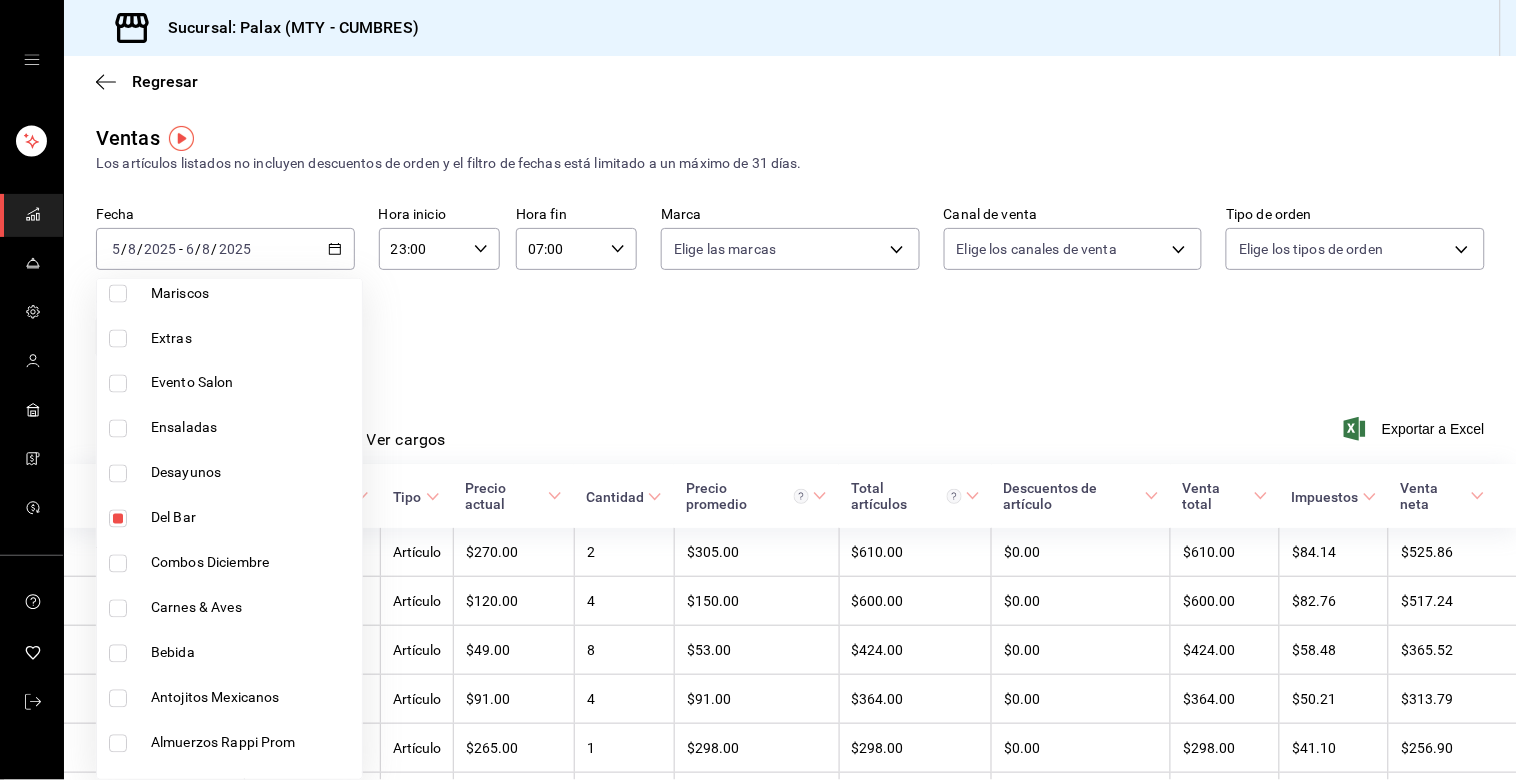 type on "5041f980-30f3-428d-be8c-286edc227efb" 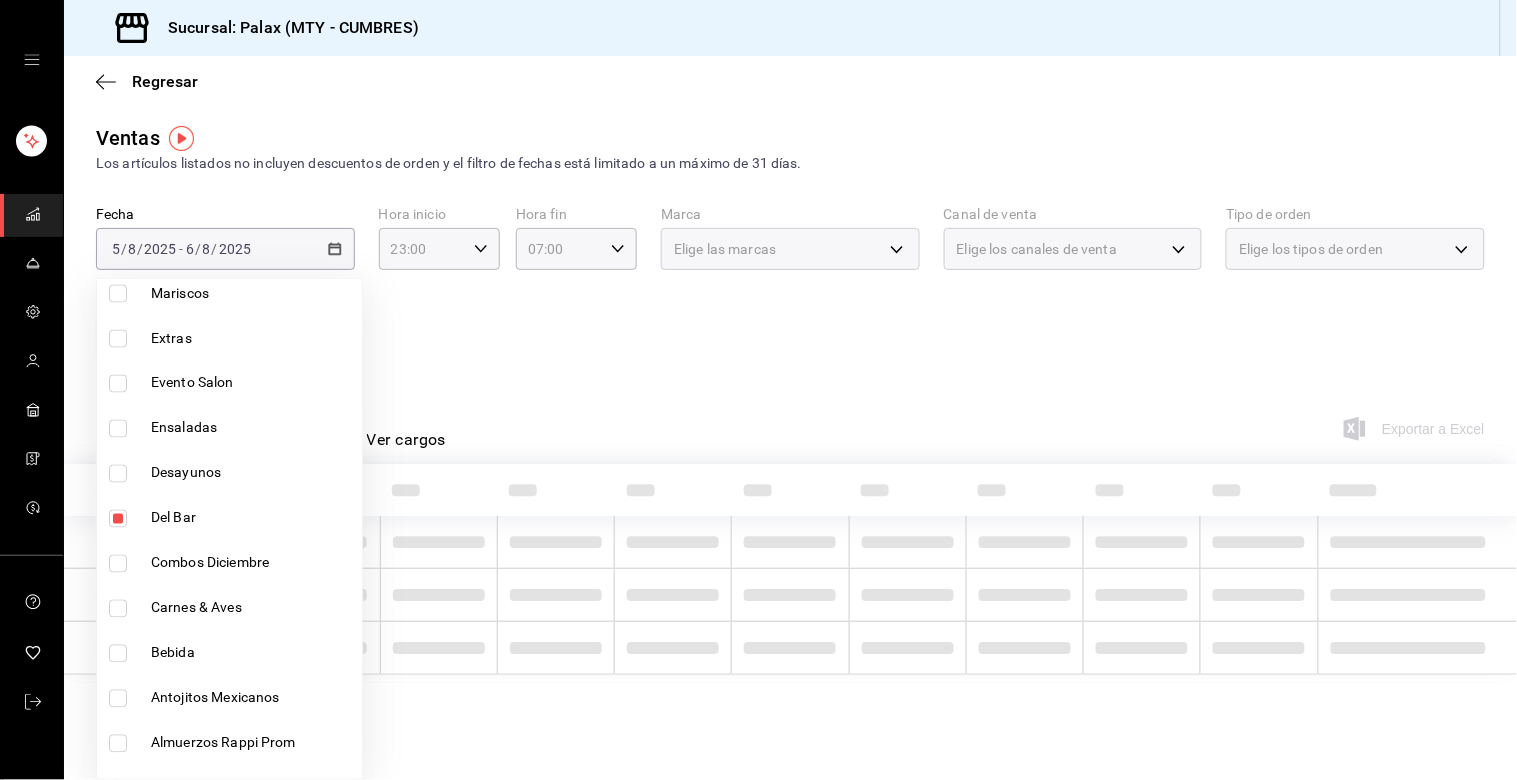 click at bounding box center (758, 390) 